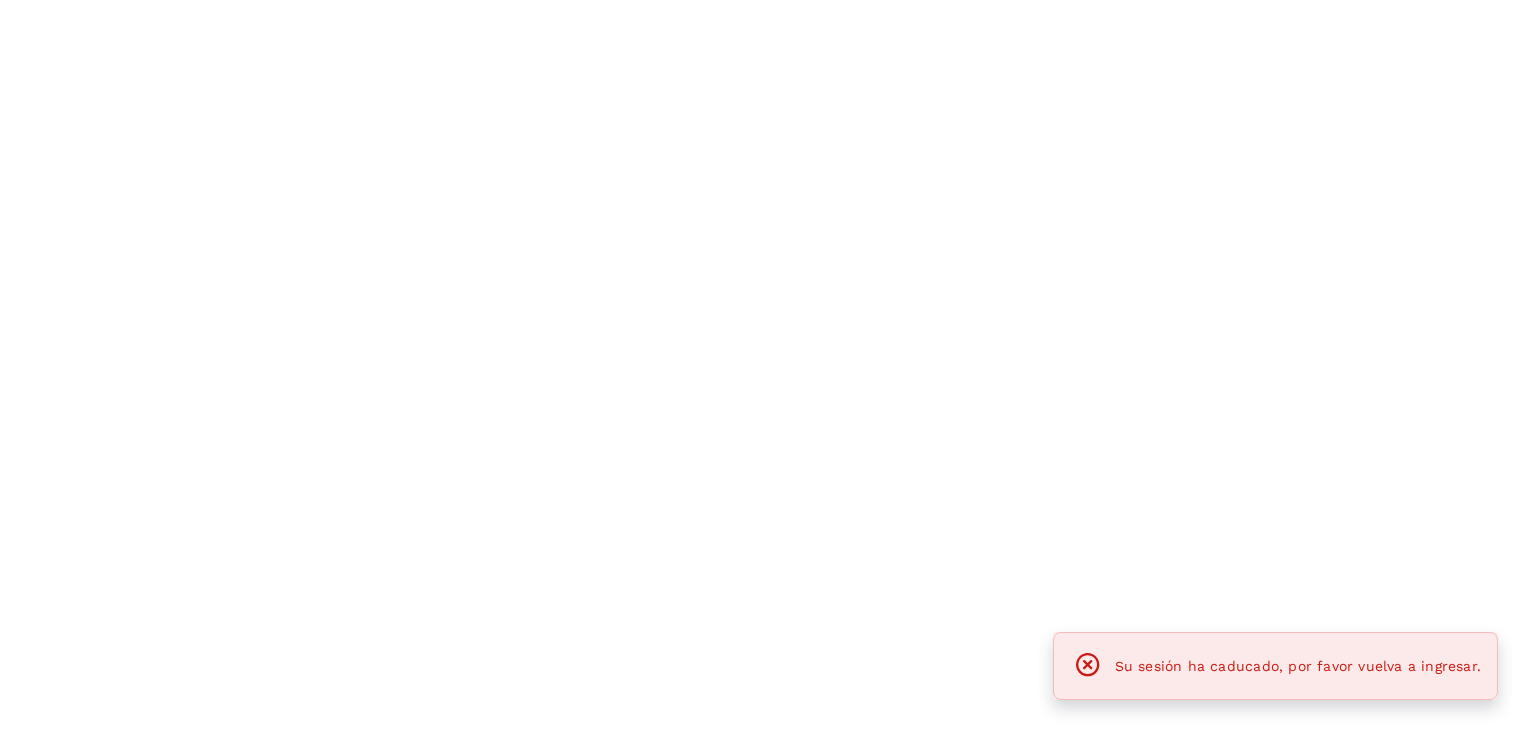scroll, scrollTop: 0, scrollLeft: 0, axis: both 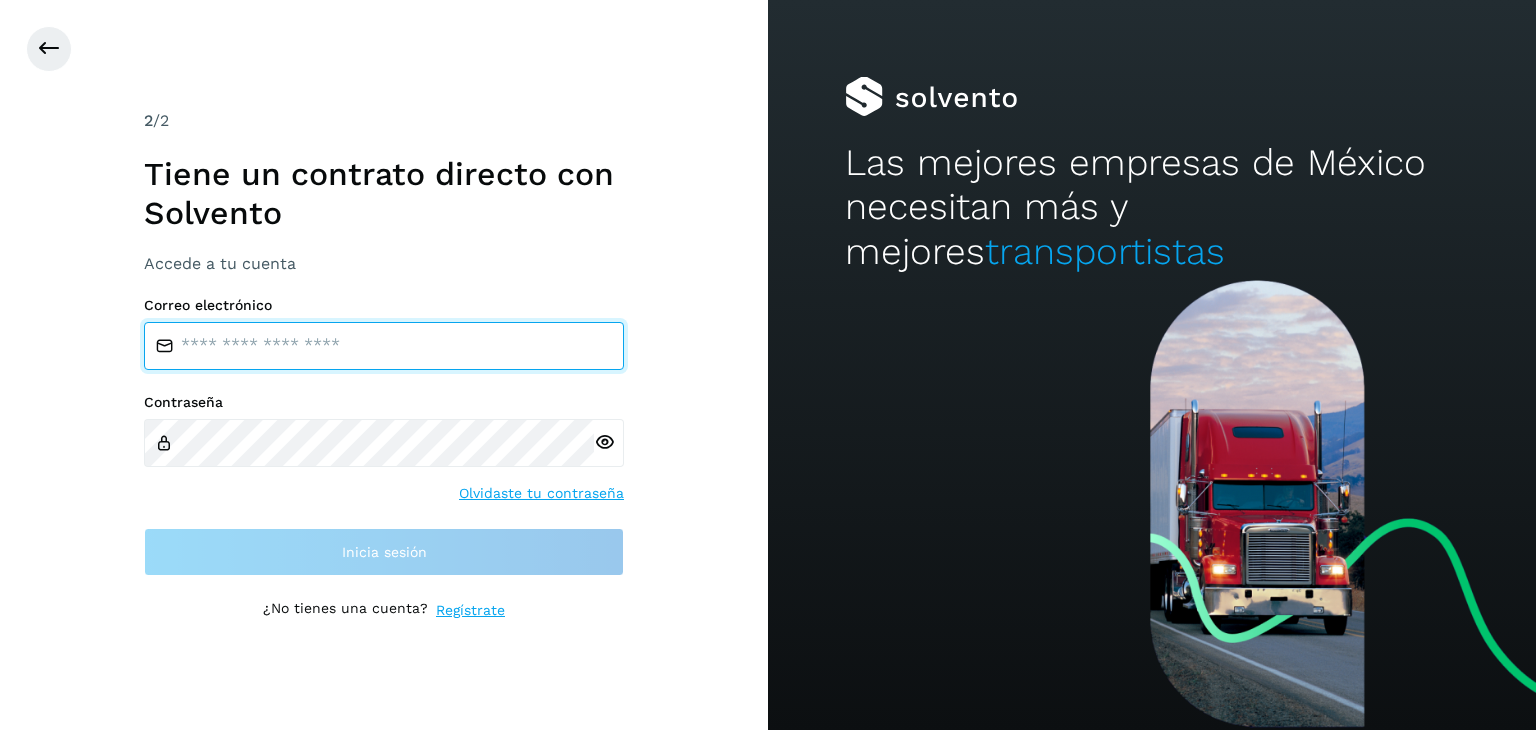 type on "**********" 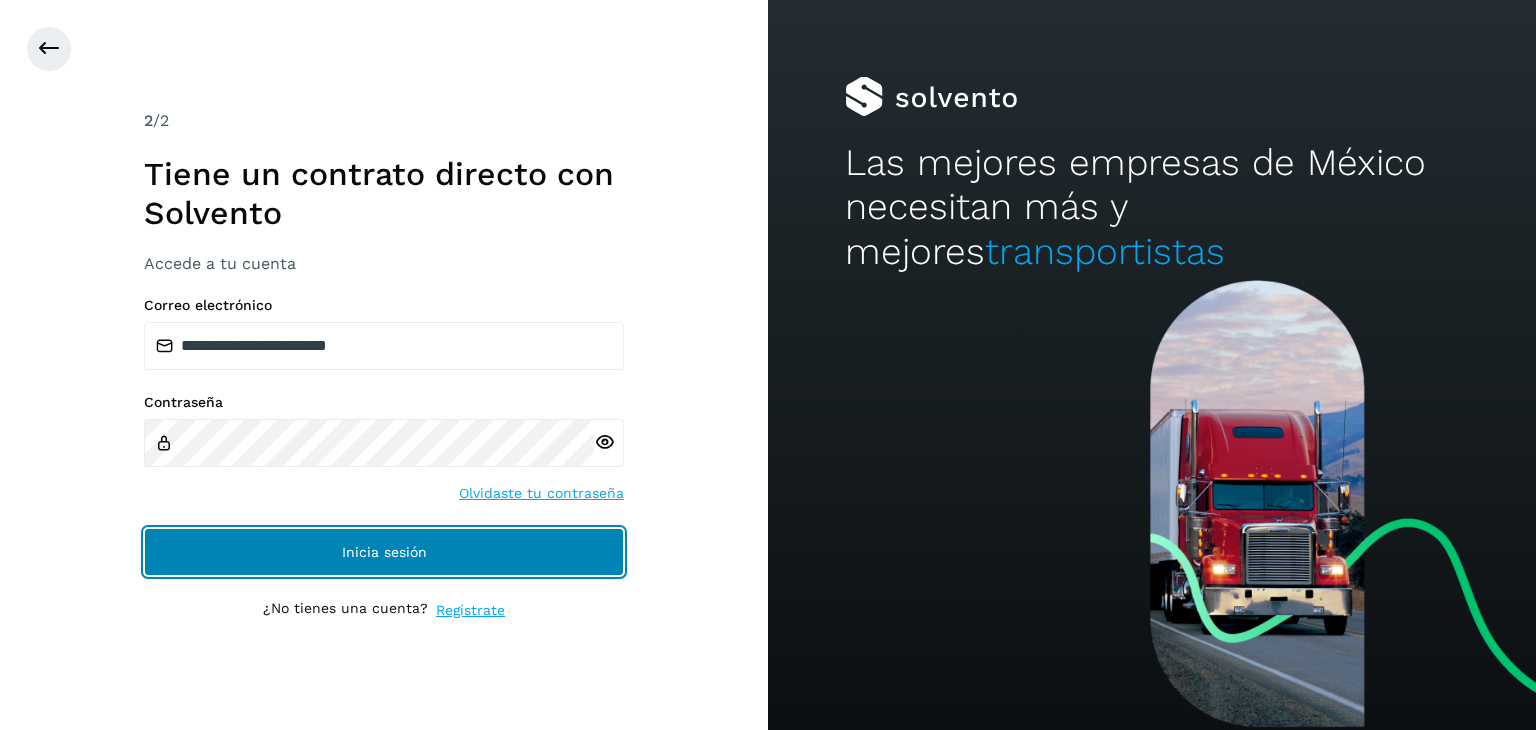 click on "Inicia sesión" at bounding box center [384, 552] 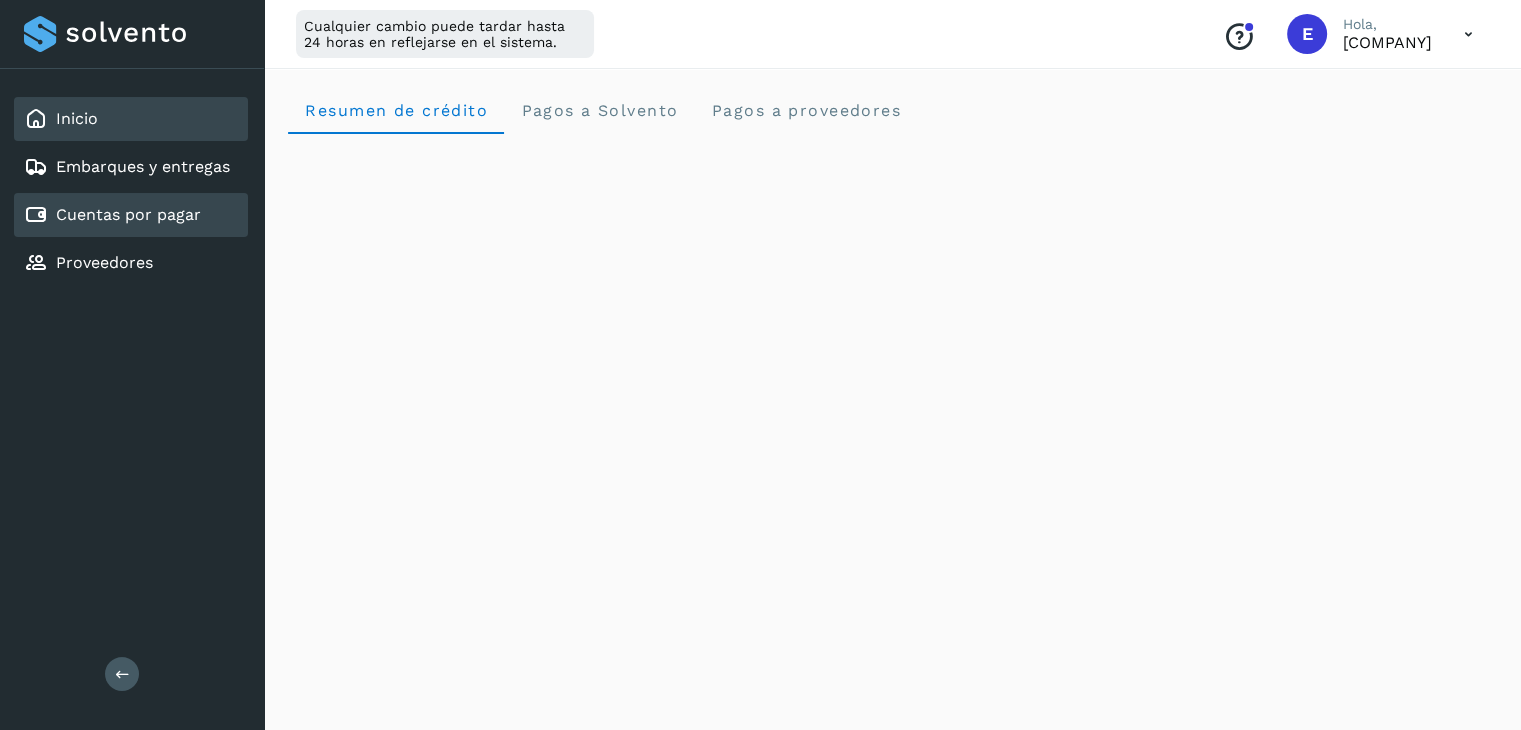 click on "Cuentas por pagar" at bounding box center (128, 214) 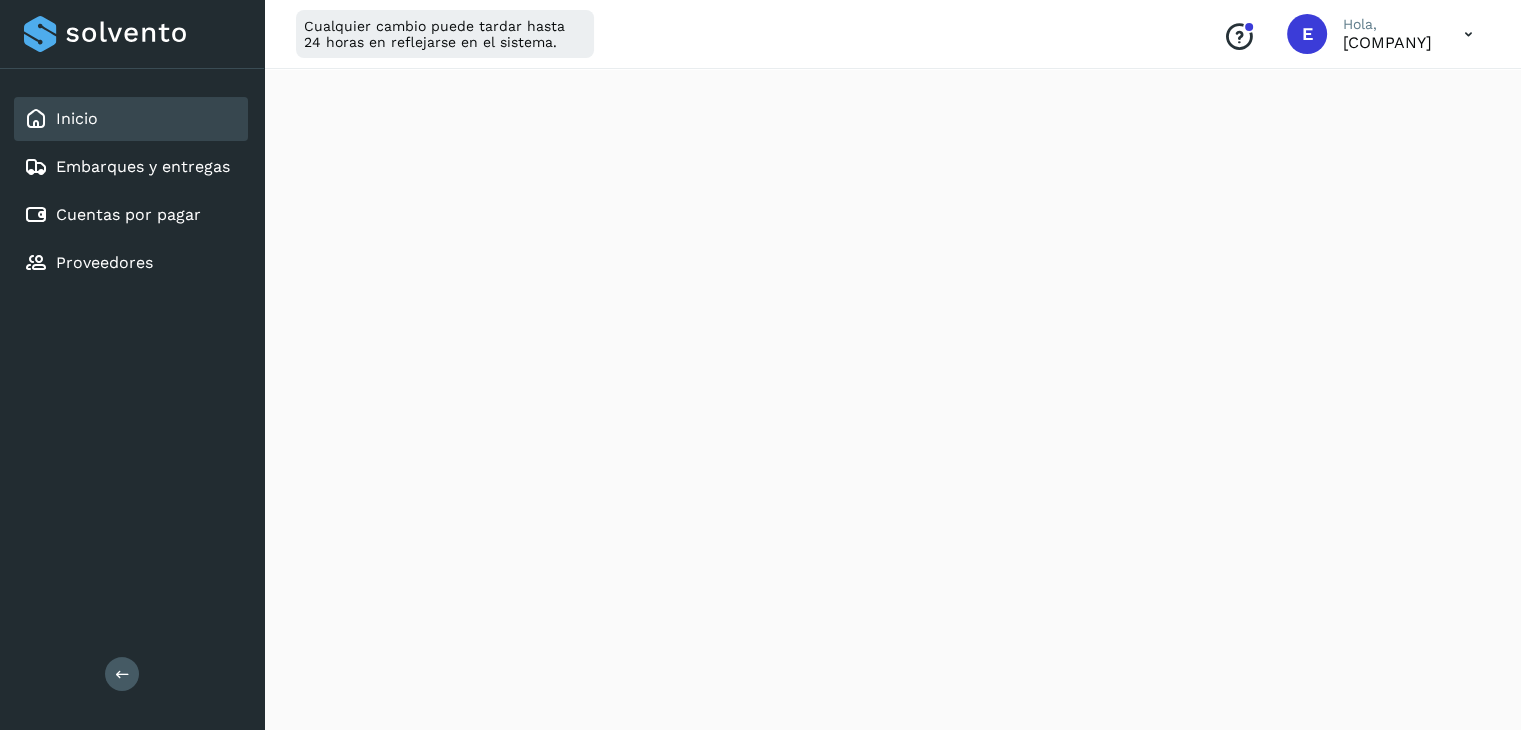 scroll, scrollTop: 1204, scrollLeft: 0, axis: vertical 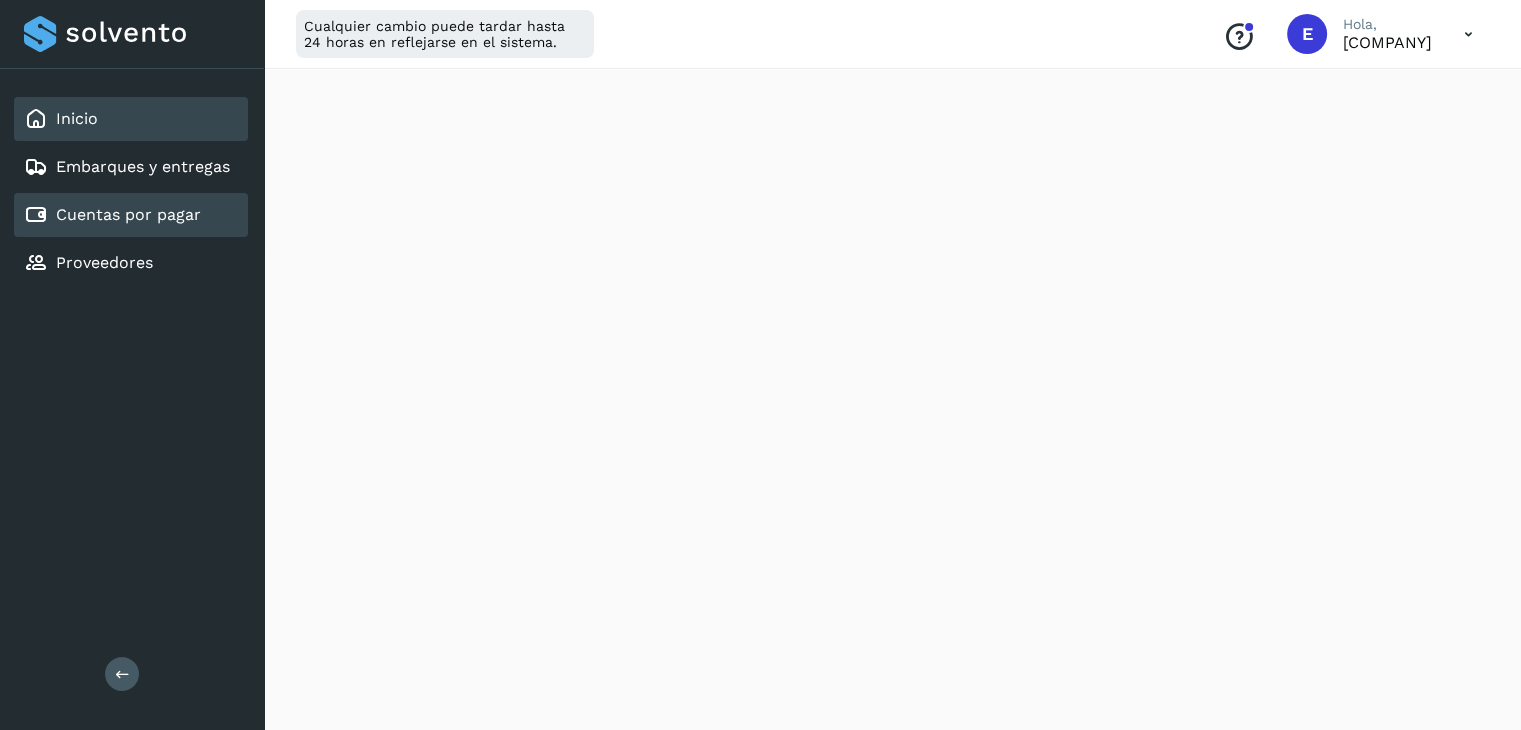 click on "Cuentas por pagar" at bounding box center (112, 215) 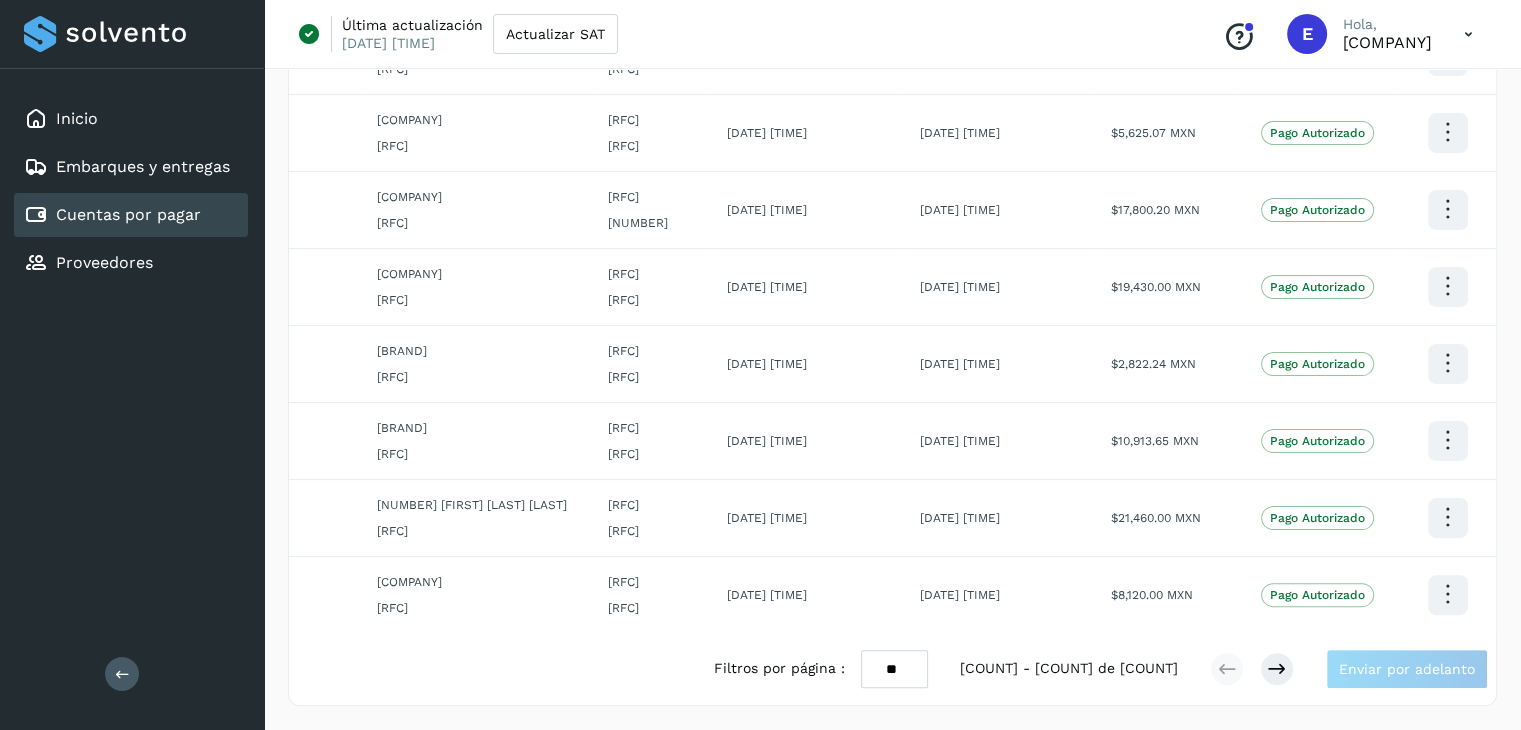 scroll, scrollTop: 429, scrollLeft: 0, axis: vertical 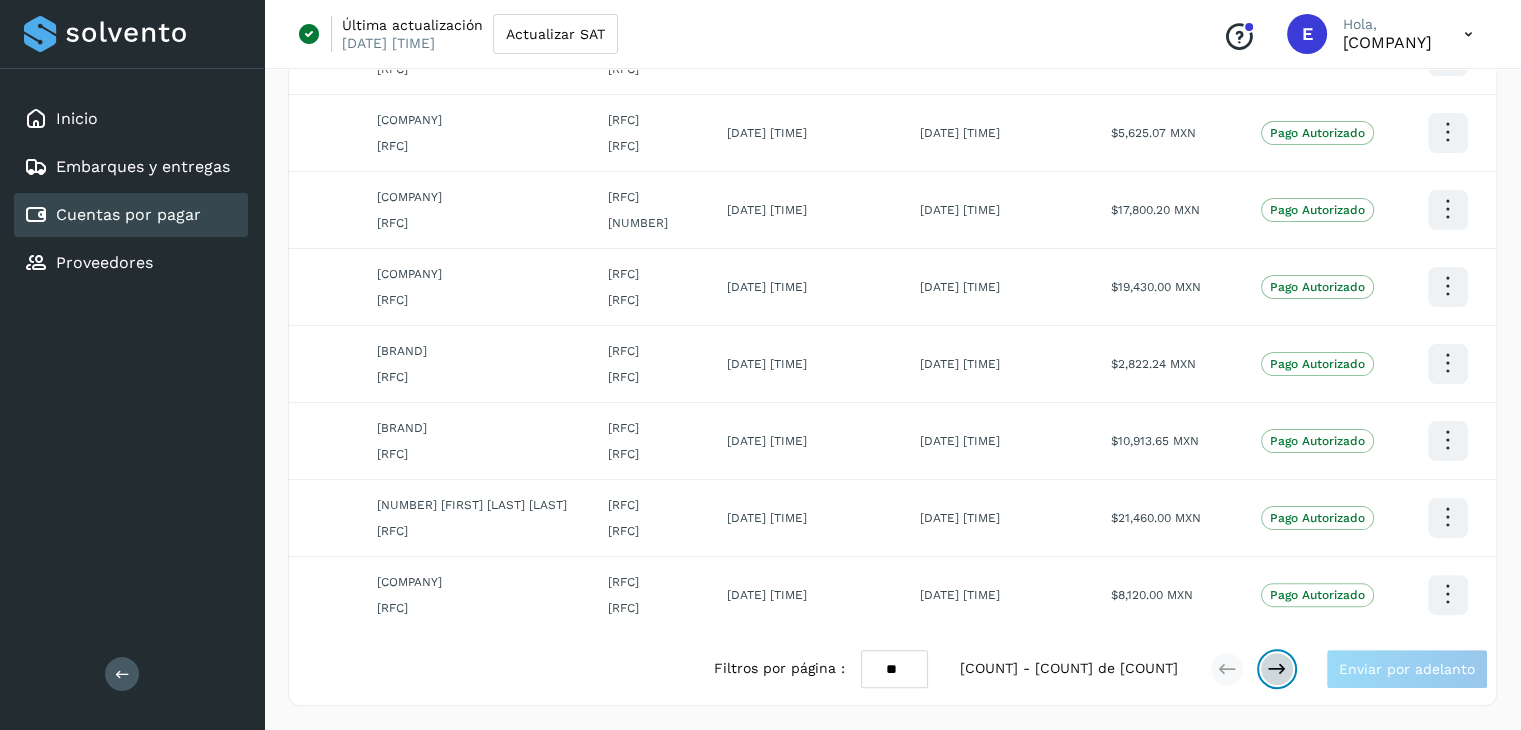 click at bounding box center [1277, 669] 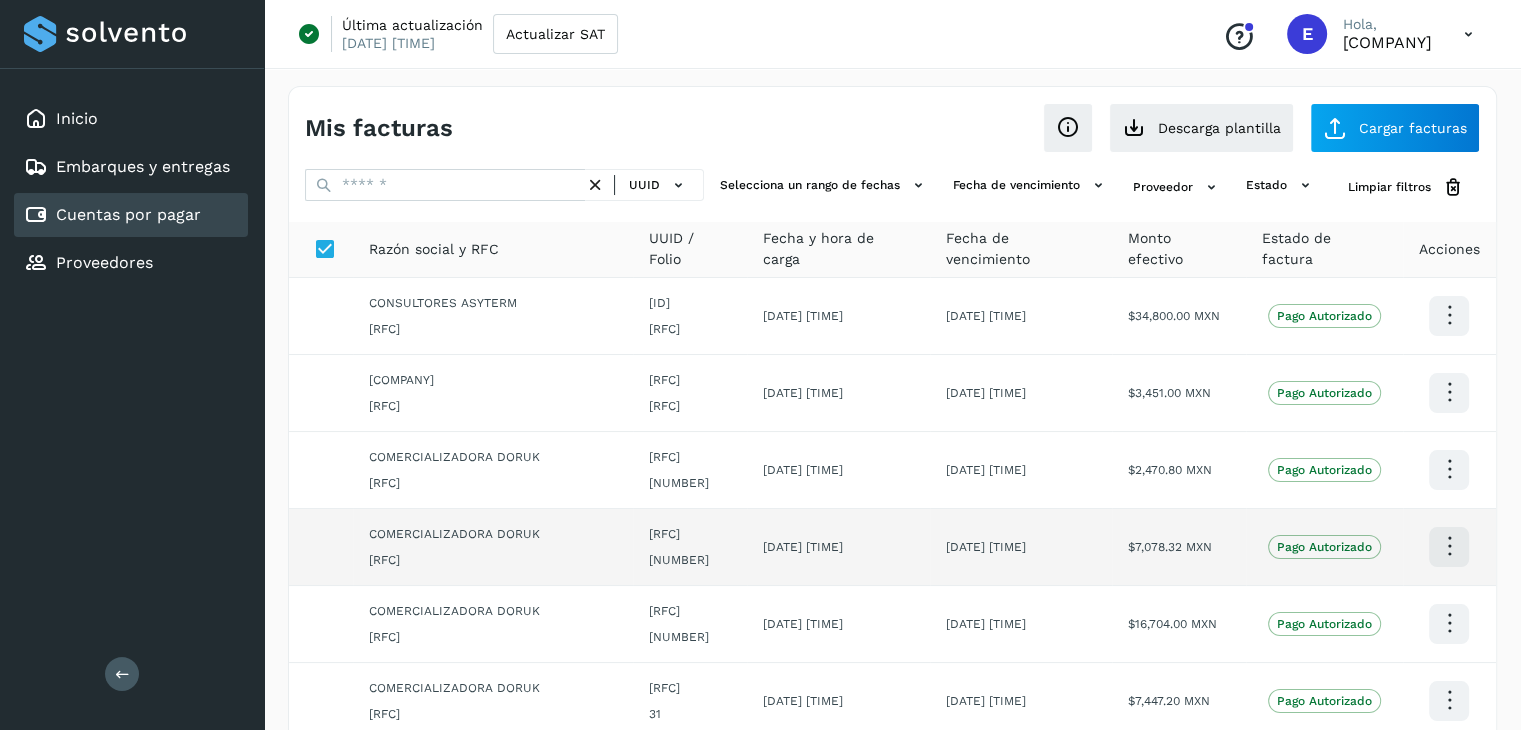 scroll, scrollTop: 429, scrollLeft: 0, axis: vertical 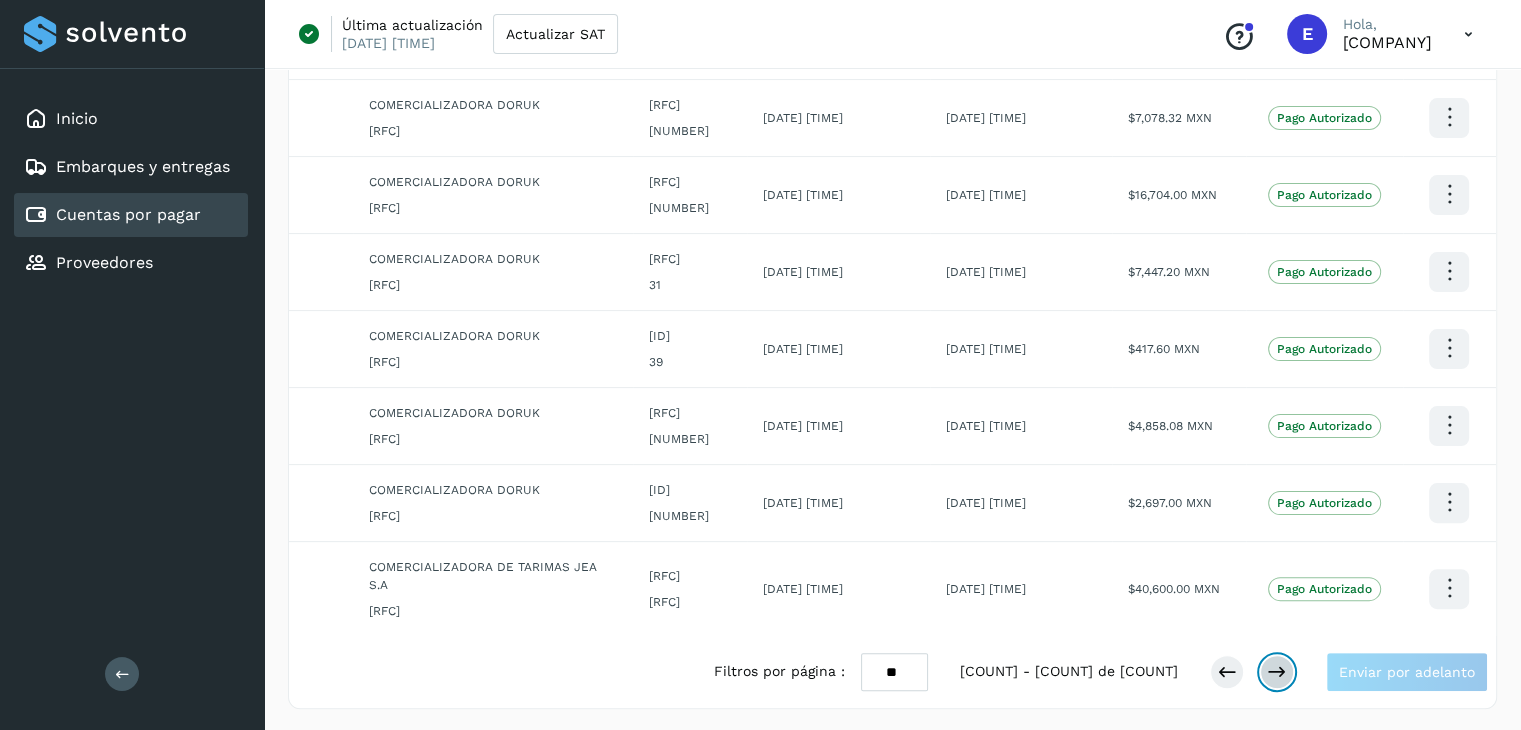 click at bounding box center (1277, 672) 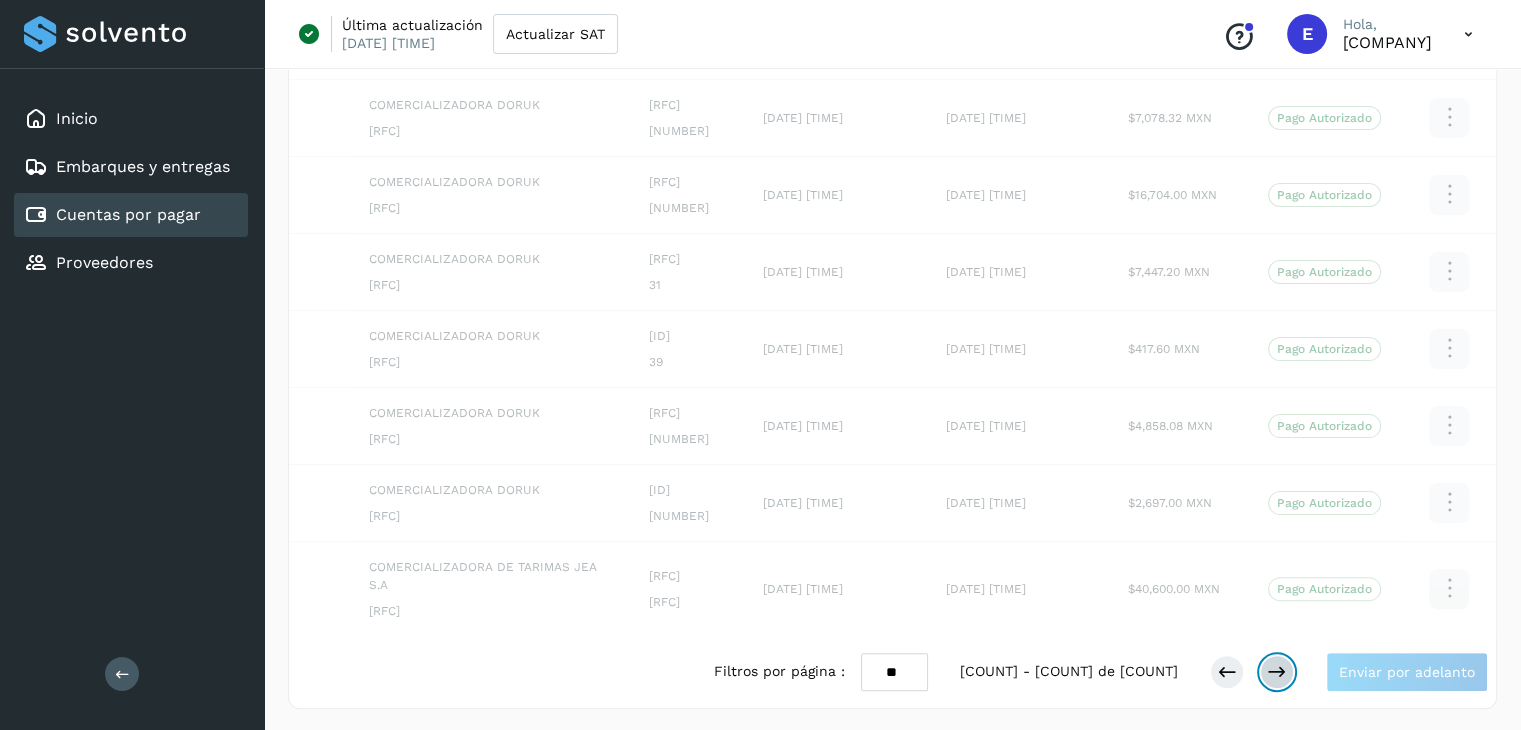 scroll, scrollTop: 429, scrollLeft: 0, axis: vertical 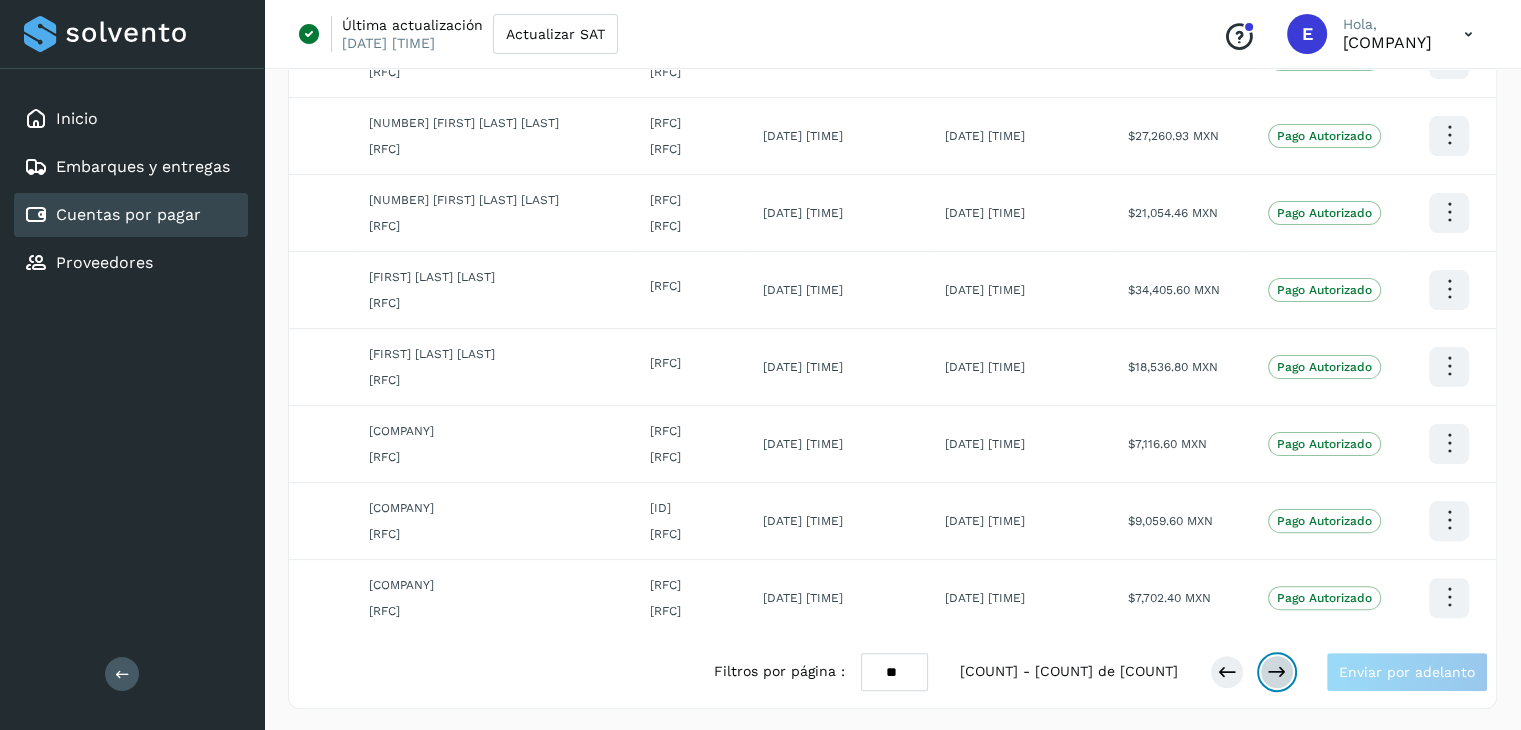 click at bounding box center [1277, 672] 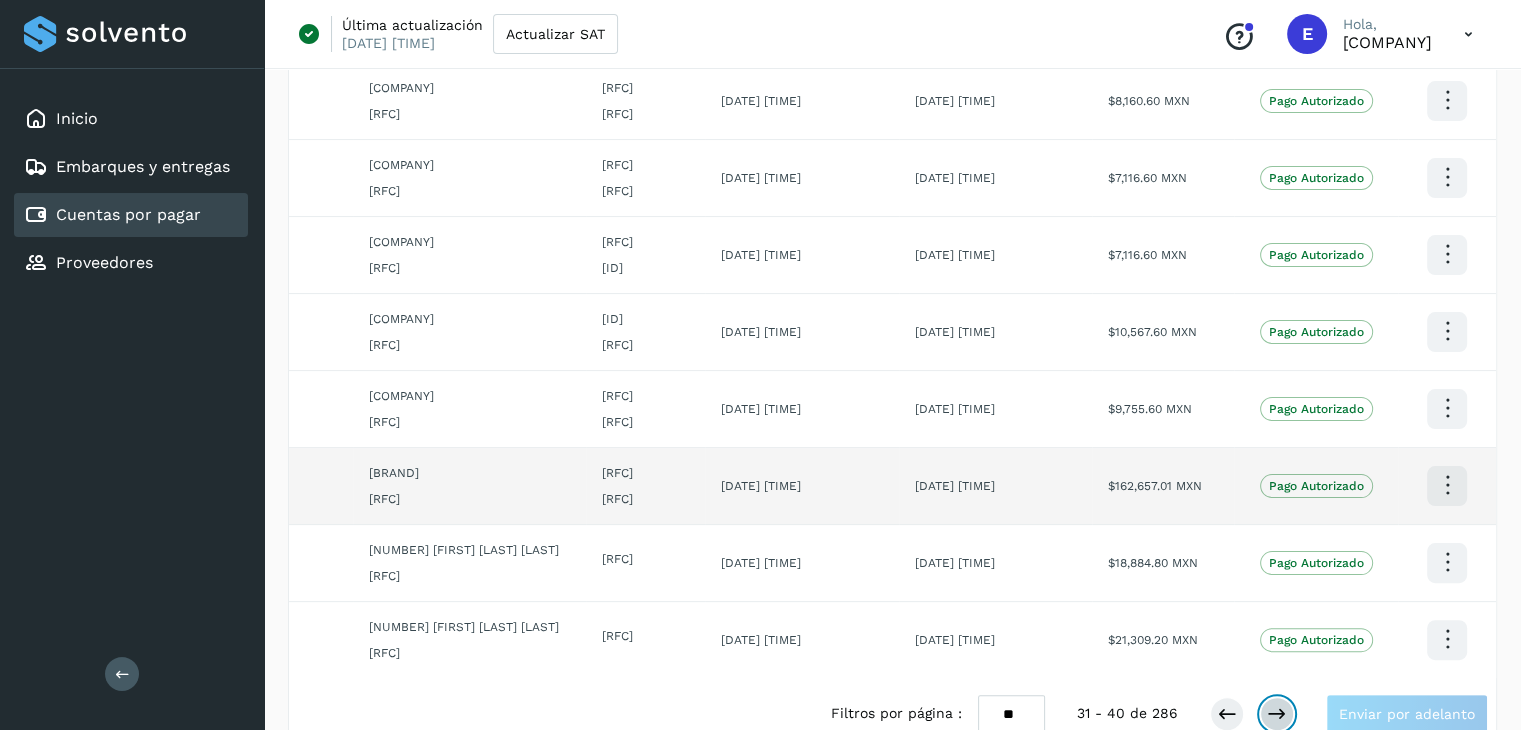 scroll, scrollTop: 411, scrollLeft: 0, axis: vertical 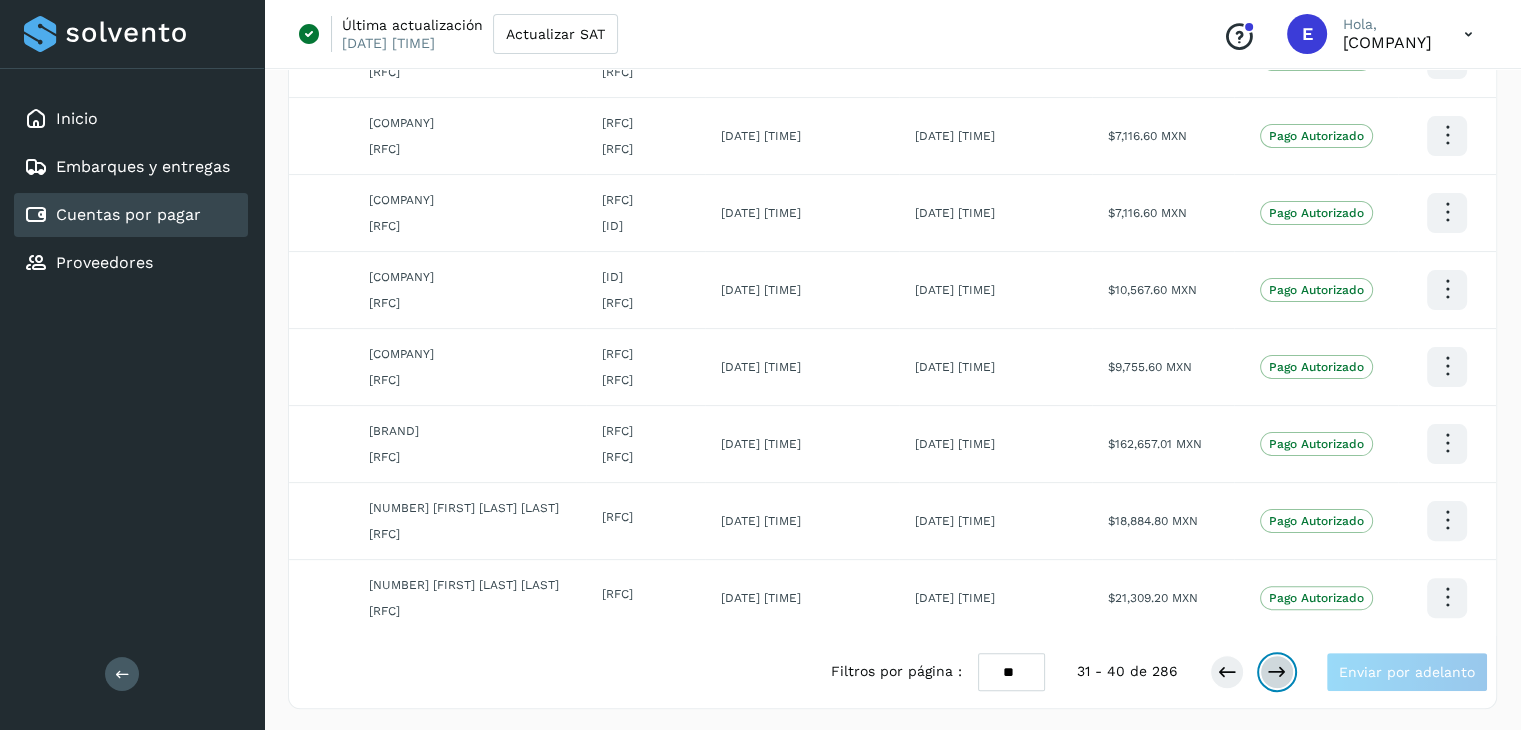 click at bounding box center (1277, 672) 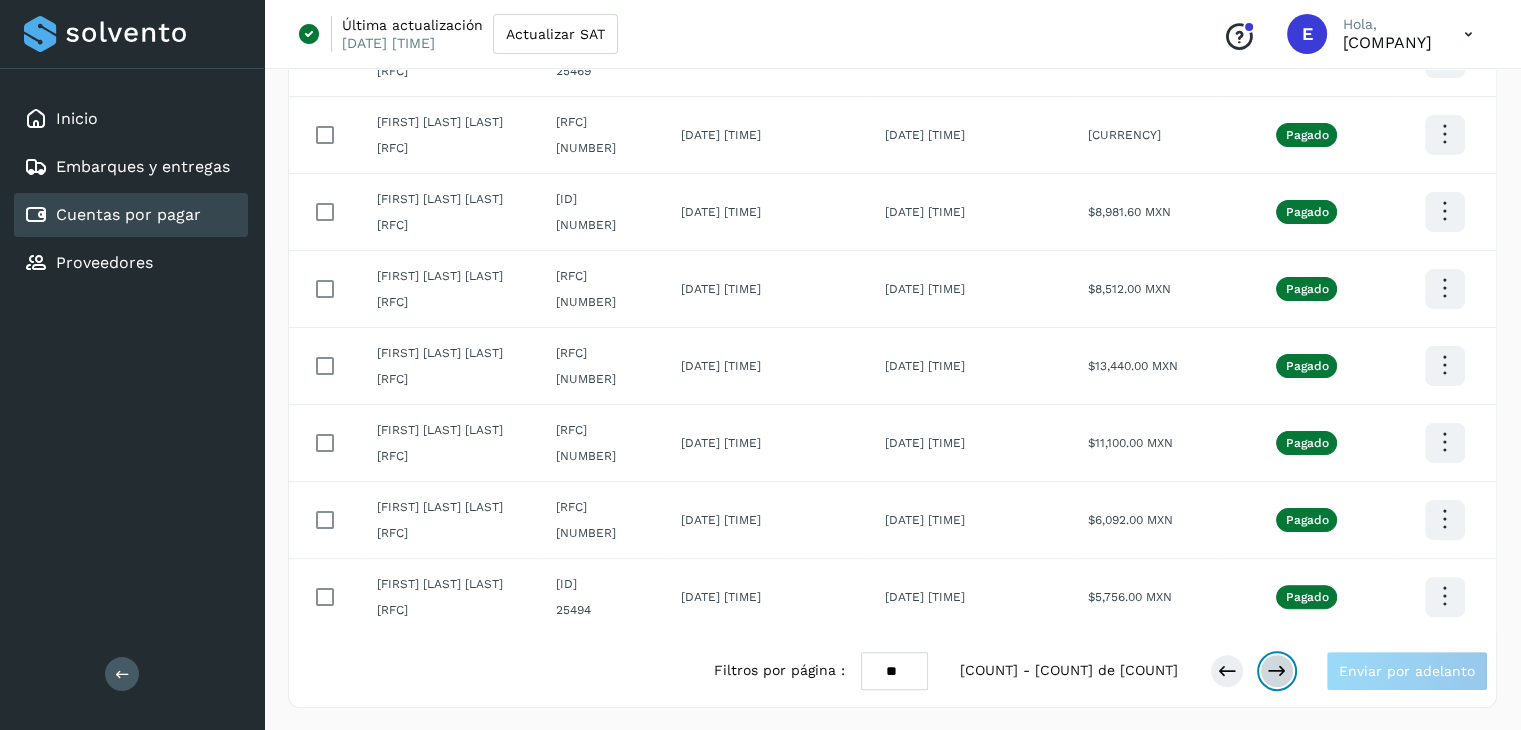 scroll, scrollTop: 411, scrollLeft: 0, axis: vertical 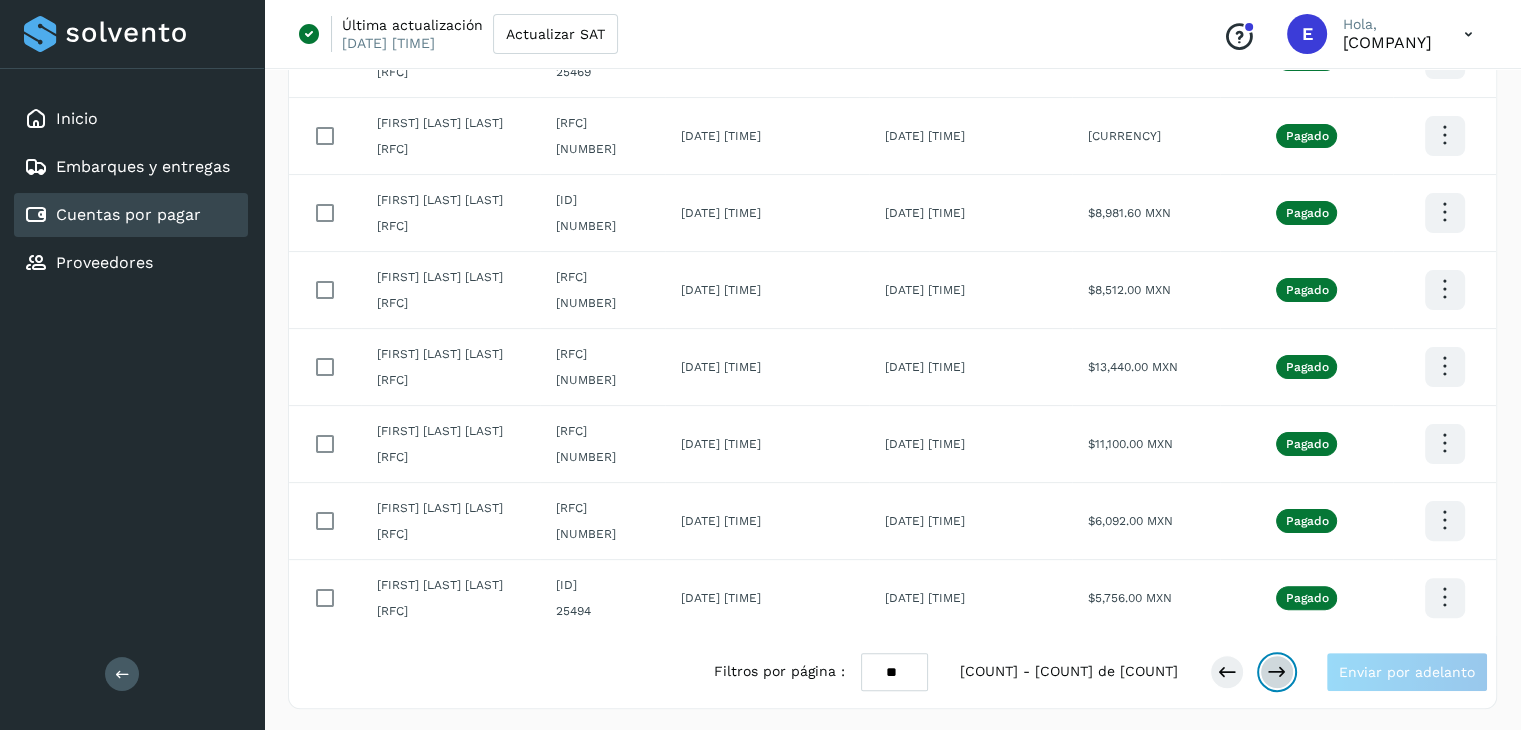 click at bounding box center (1277, 672) 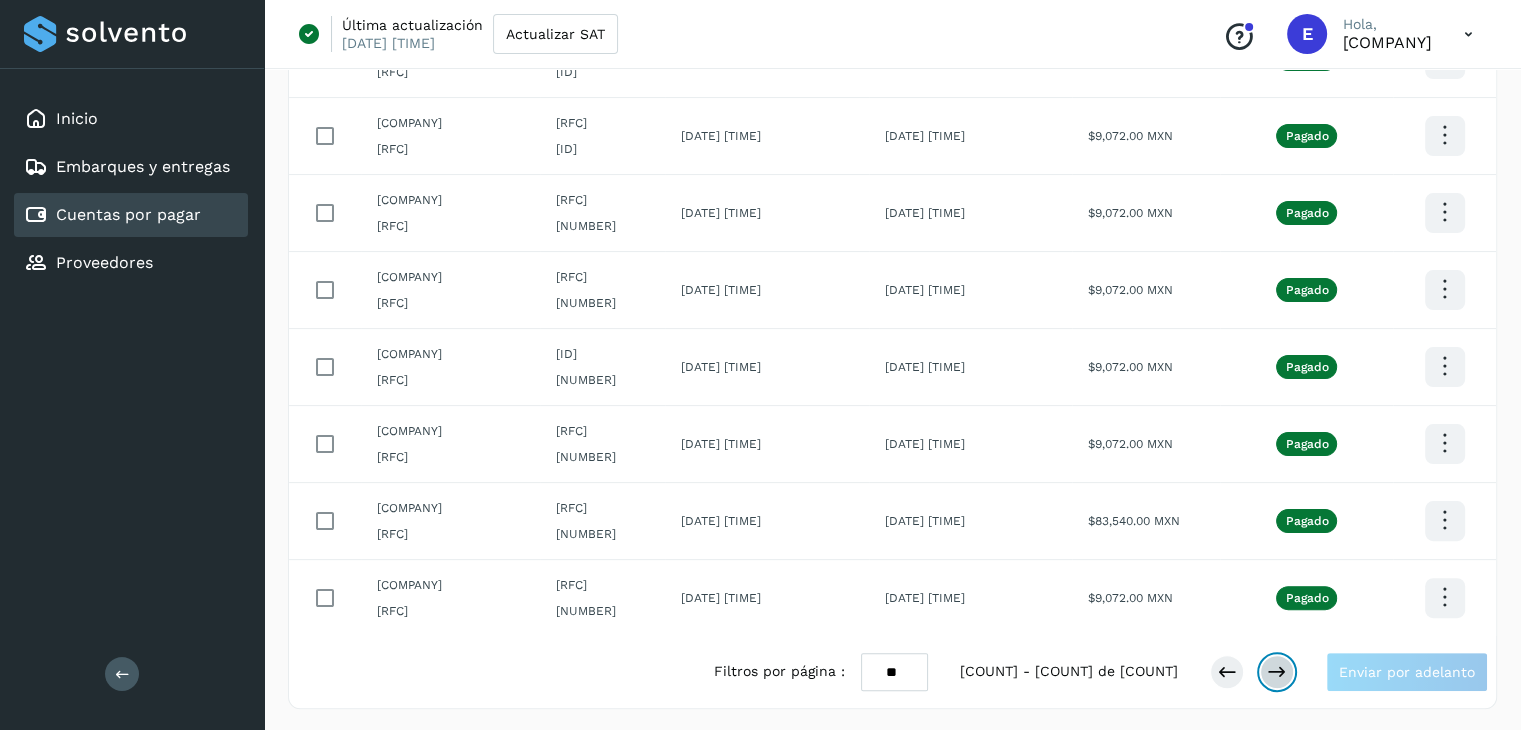 click at bounding box center [1277, 672] 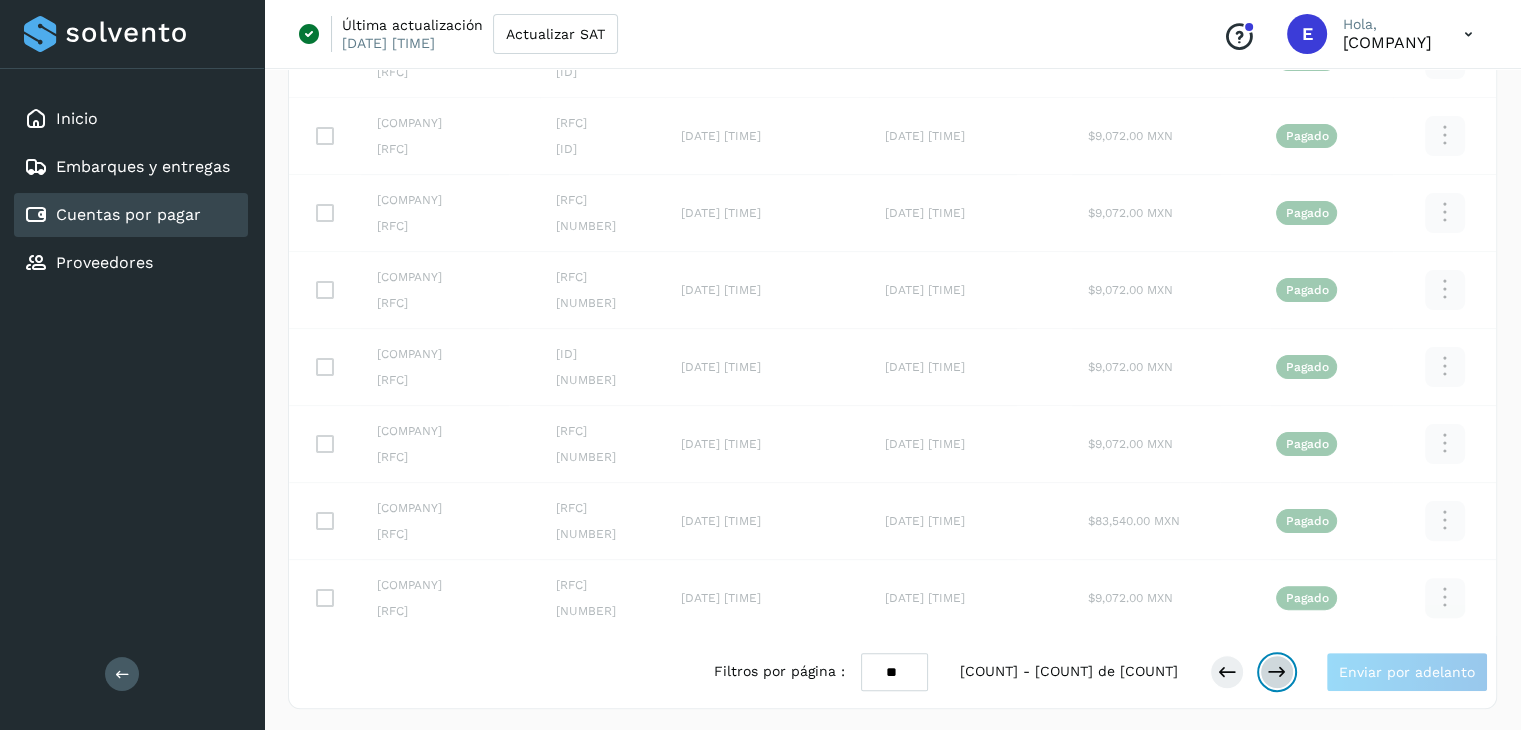 scroll, scrollTop: 411, scrollLeft: 0, axis: vertical 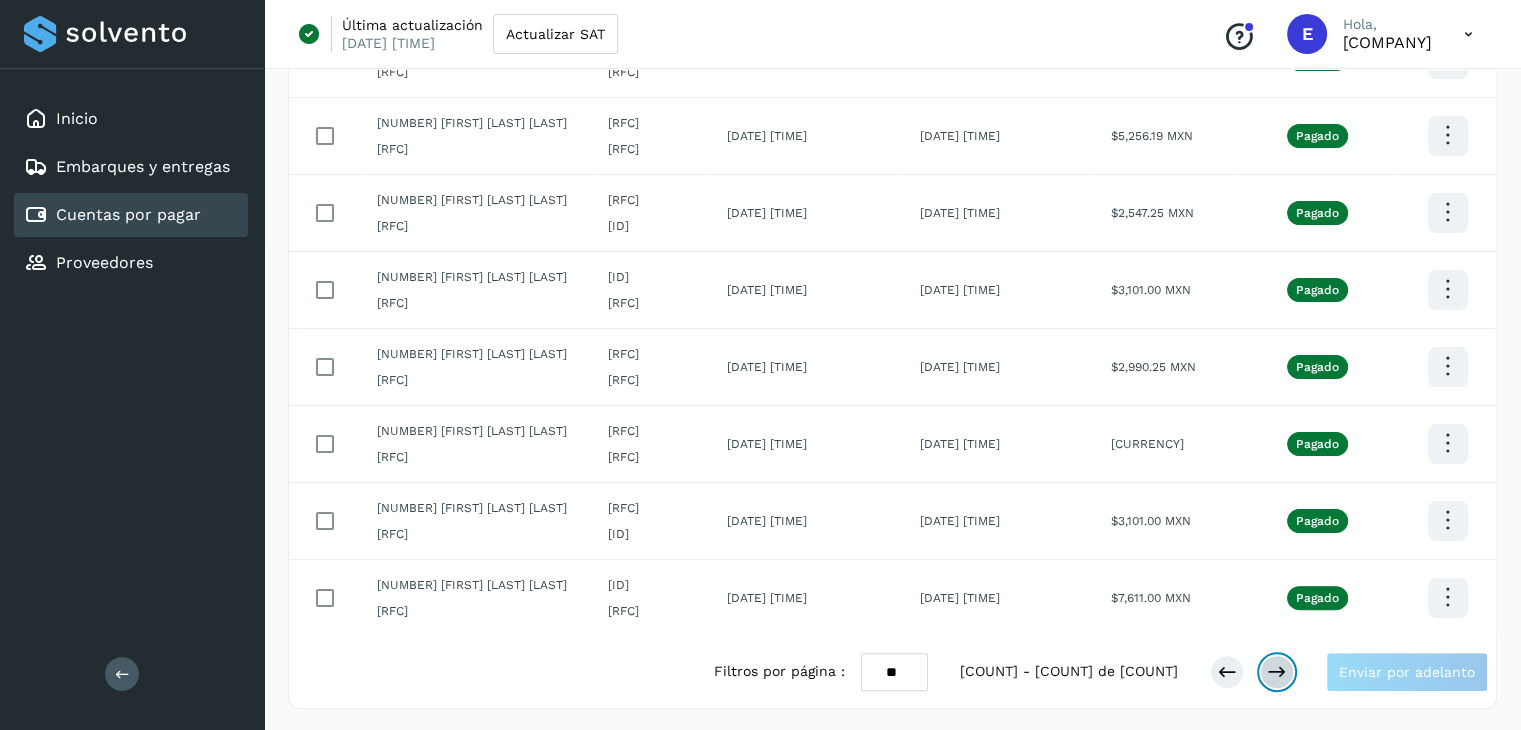click at bounding box center (1277, 672) 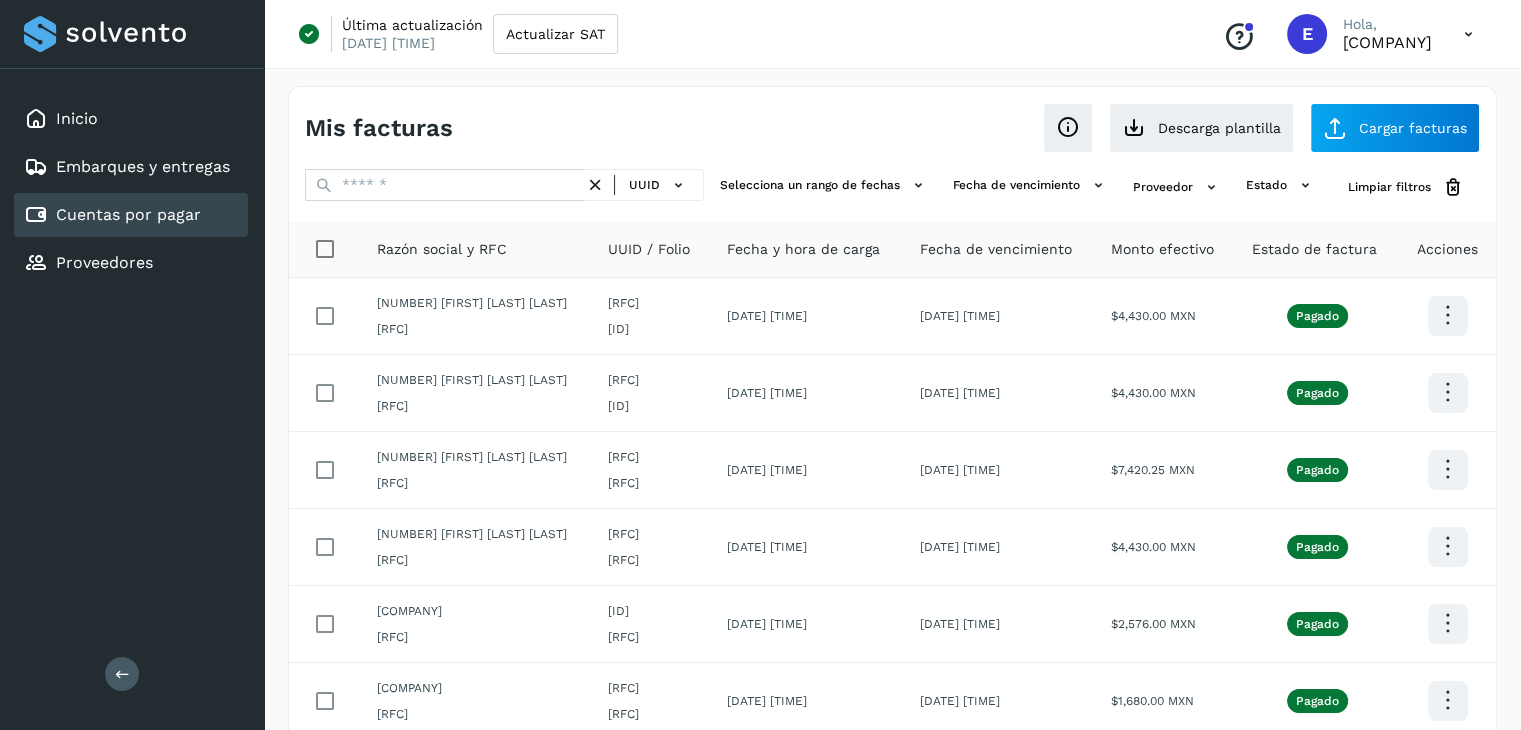 scroll, scrollTop: 411, scrollLeft: 0, axis: vertical 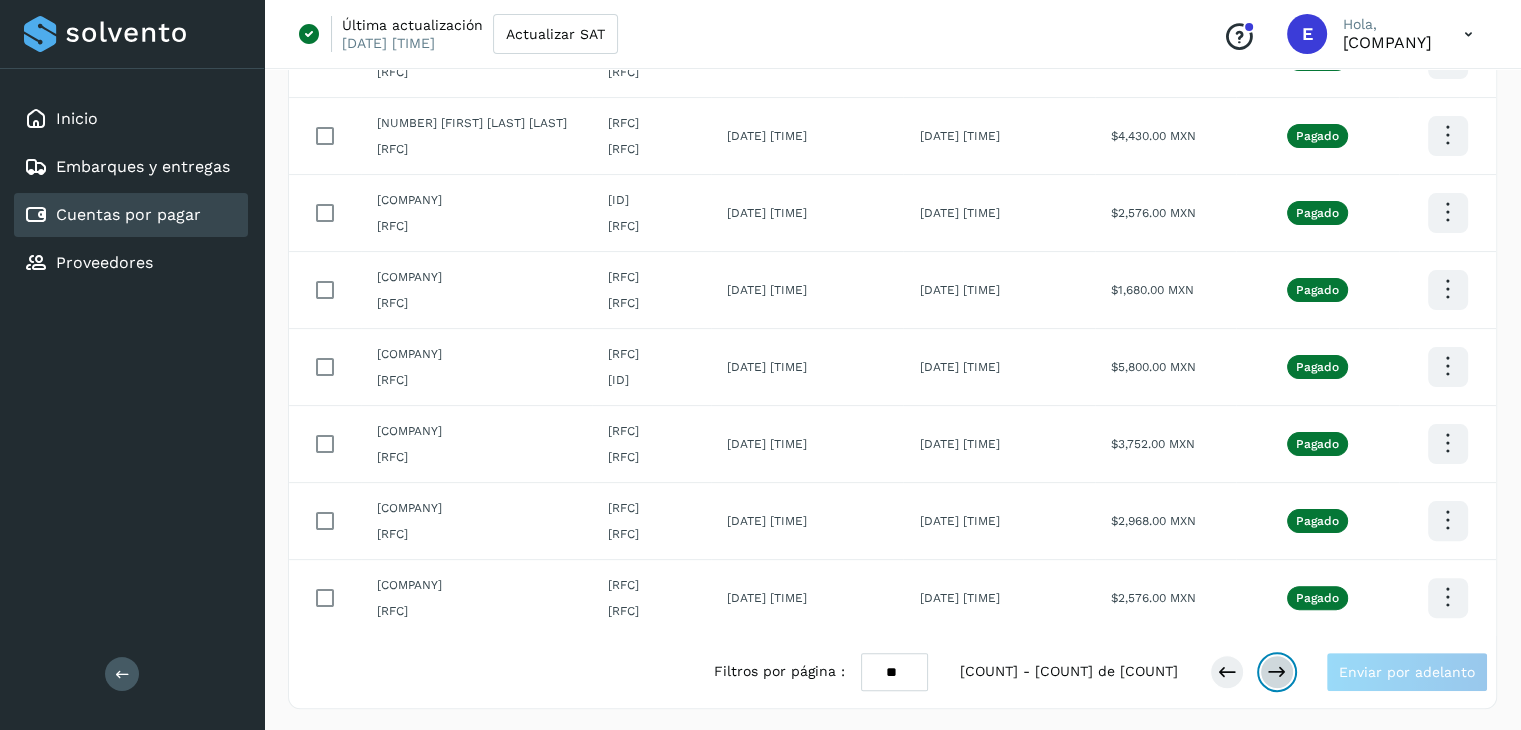 click at bounding box center [1277, 672] 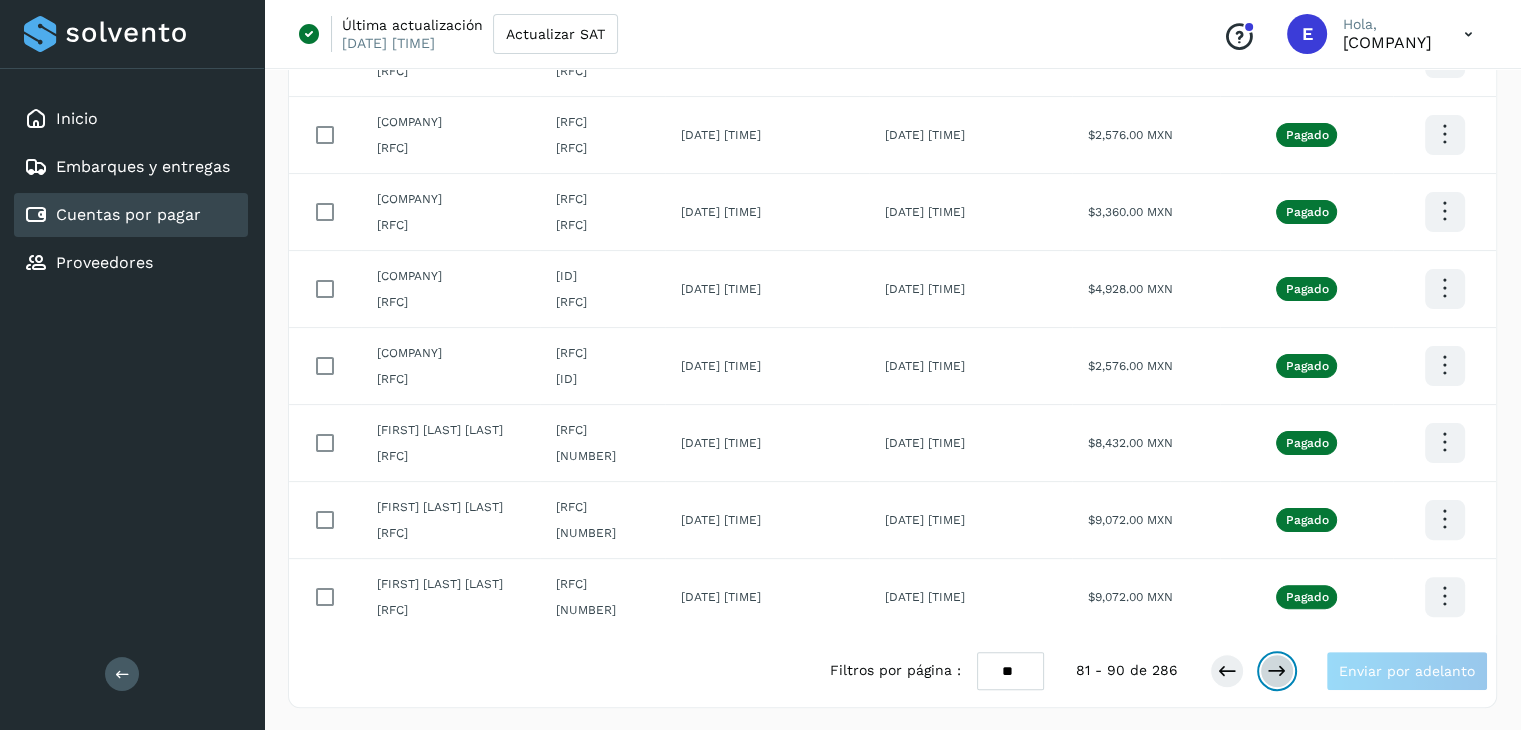 scroll, scrollTop: 411, scrollLeft: 0, axis: vertical 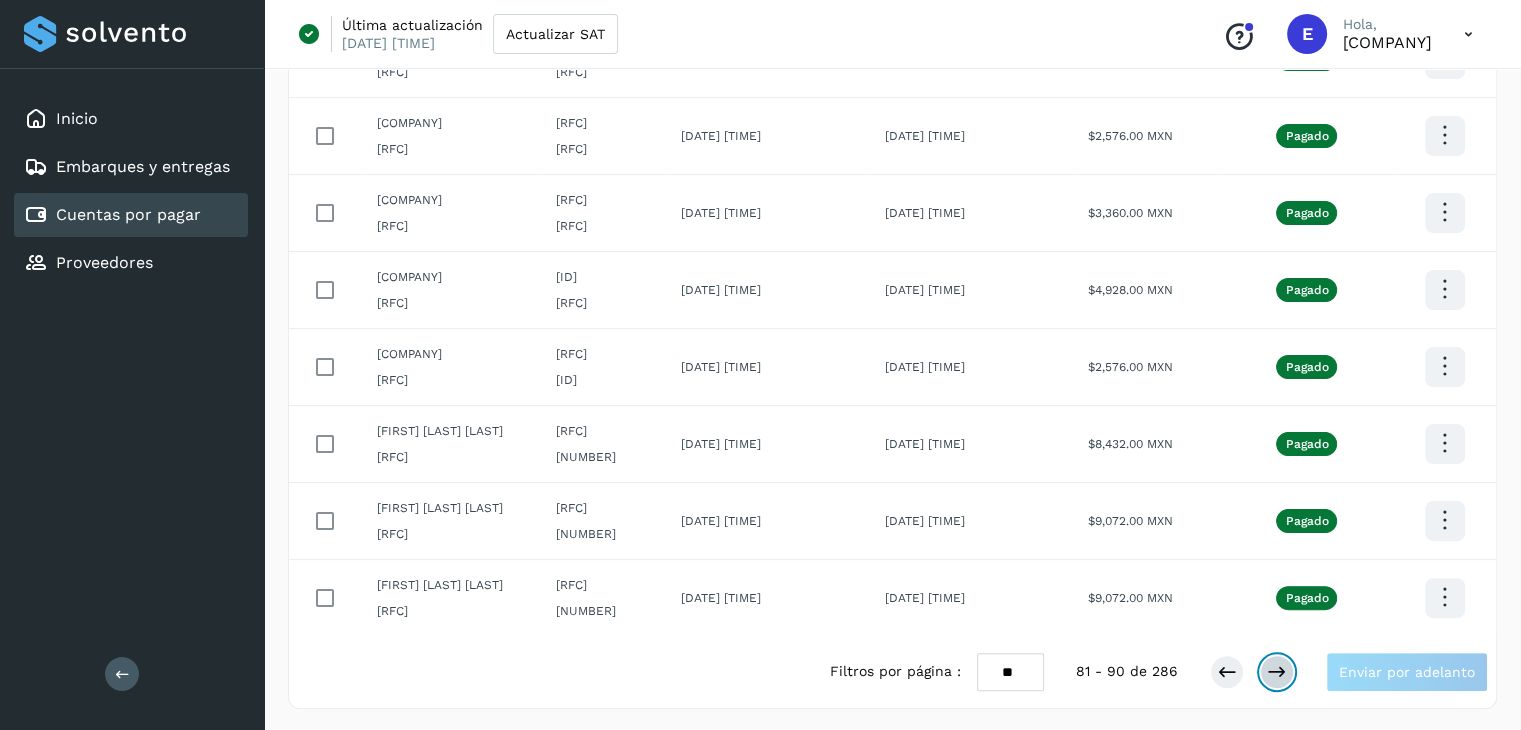 click at bounding box center [1277, 672] 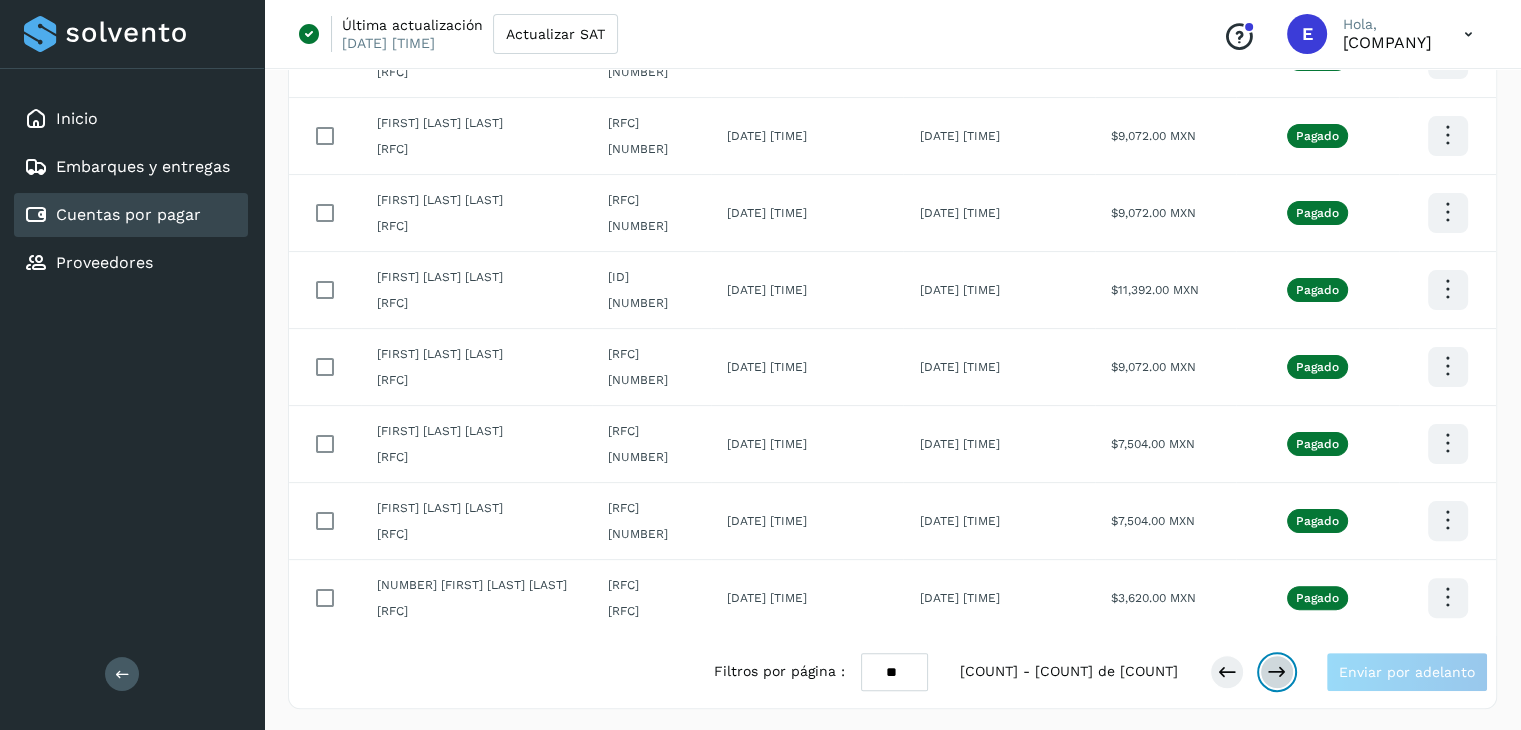 click at bounding box center (1277, 672) 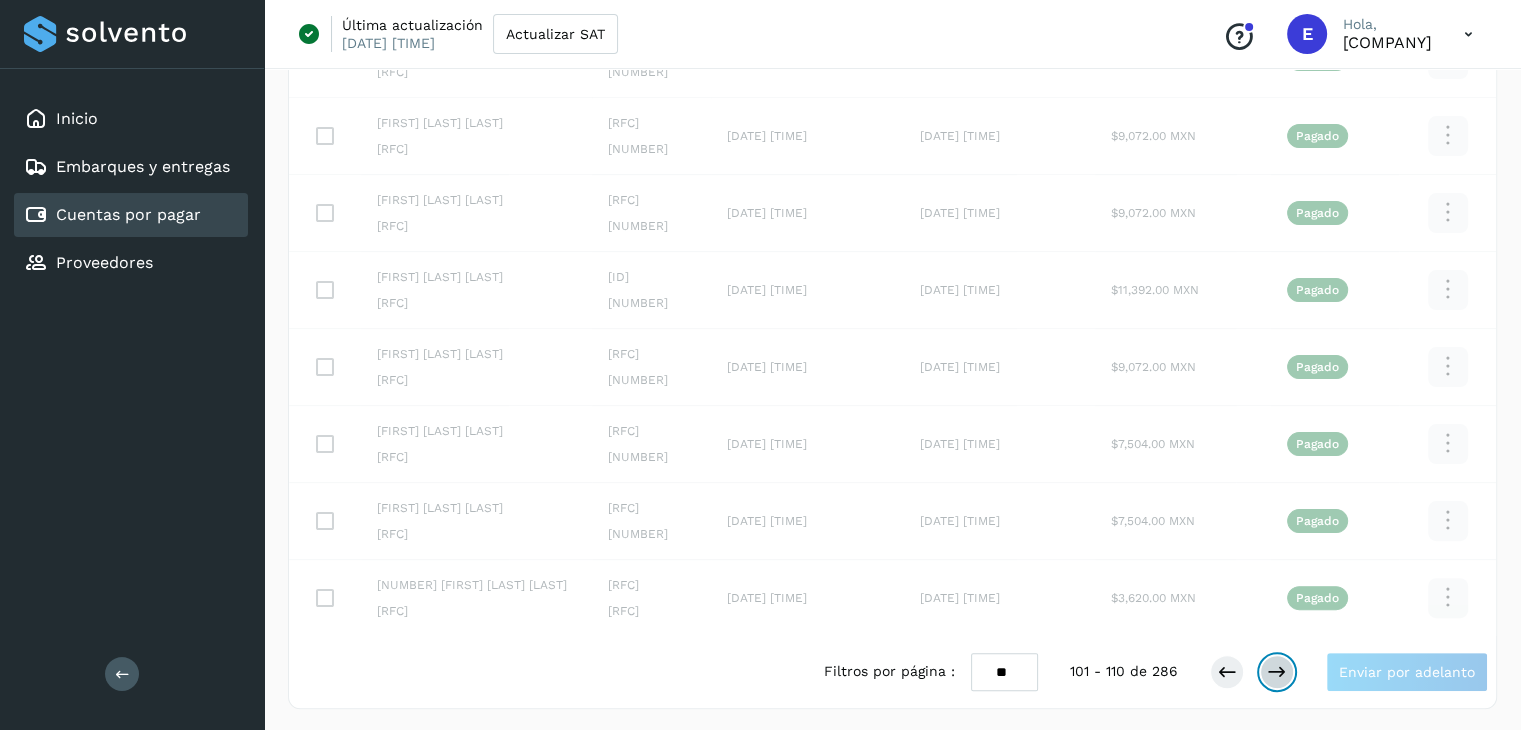 scroll, scrollTop: 411, scrollLeft: 0, axis: vertical 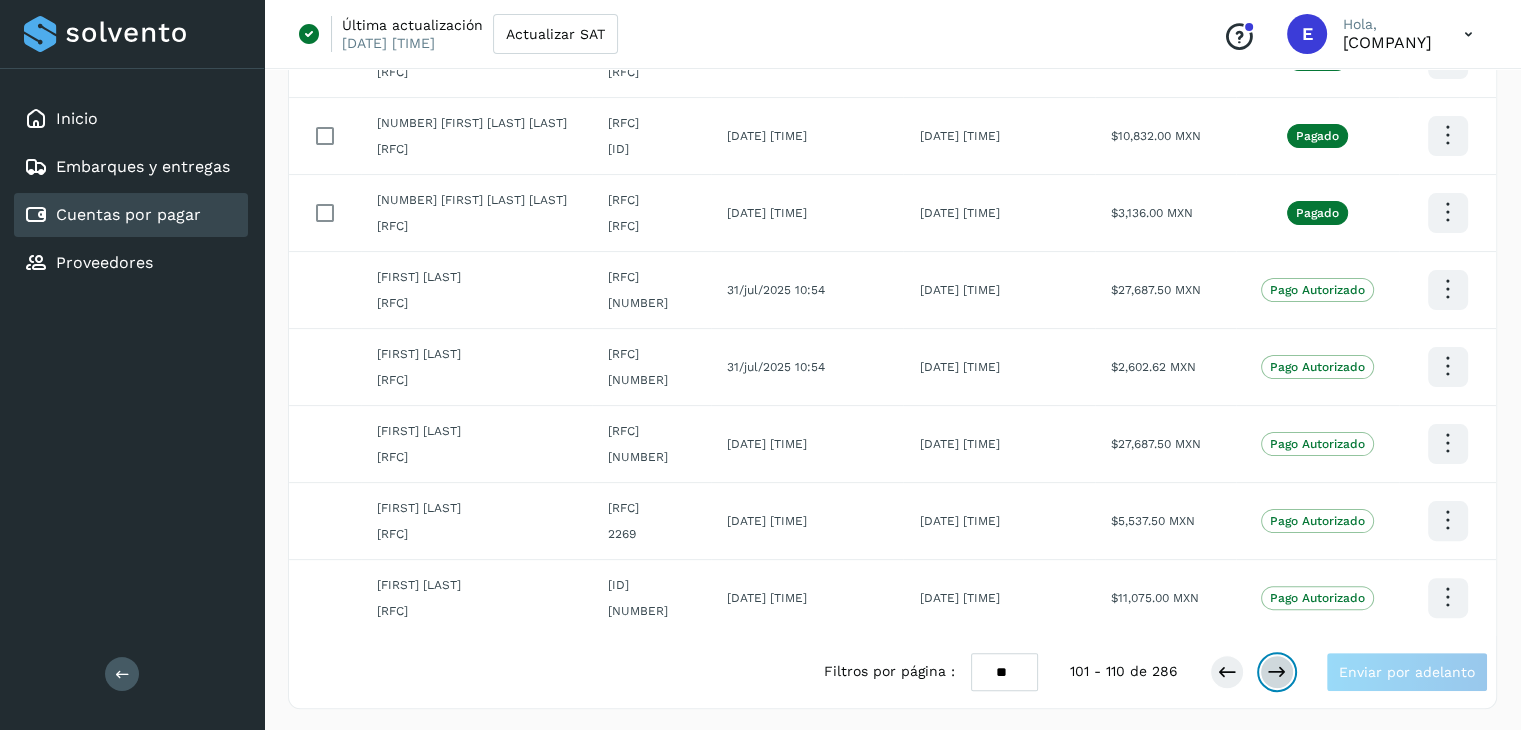 click at bounding box center (1277, 672) 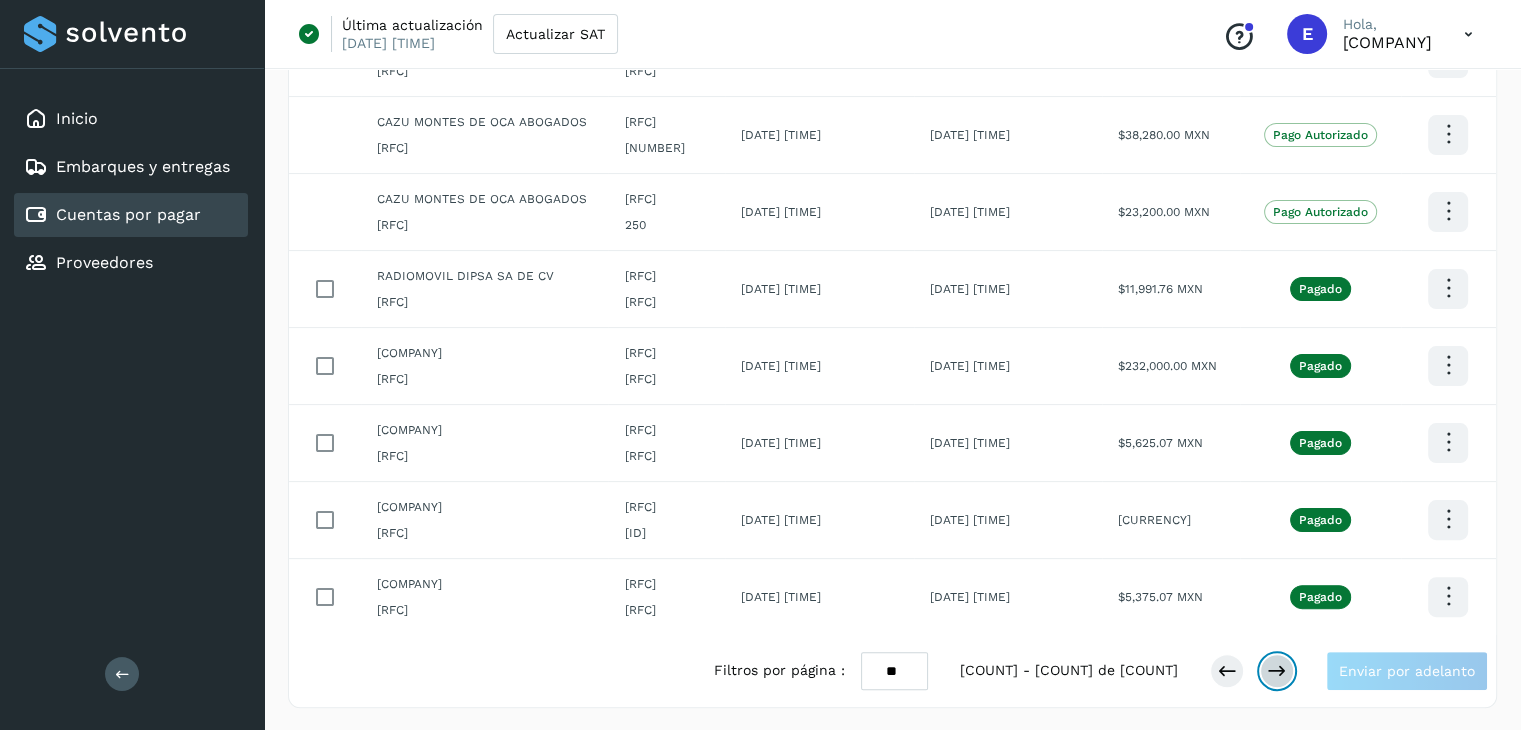 scroll, scrollTop: 411, scrollLeft: 0, axis: vertical 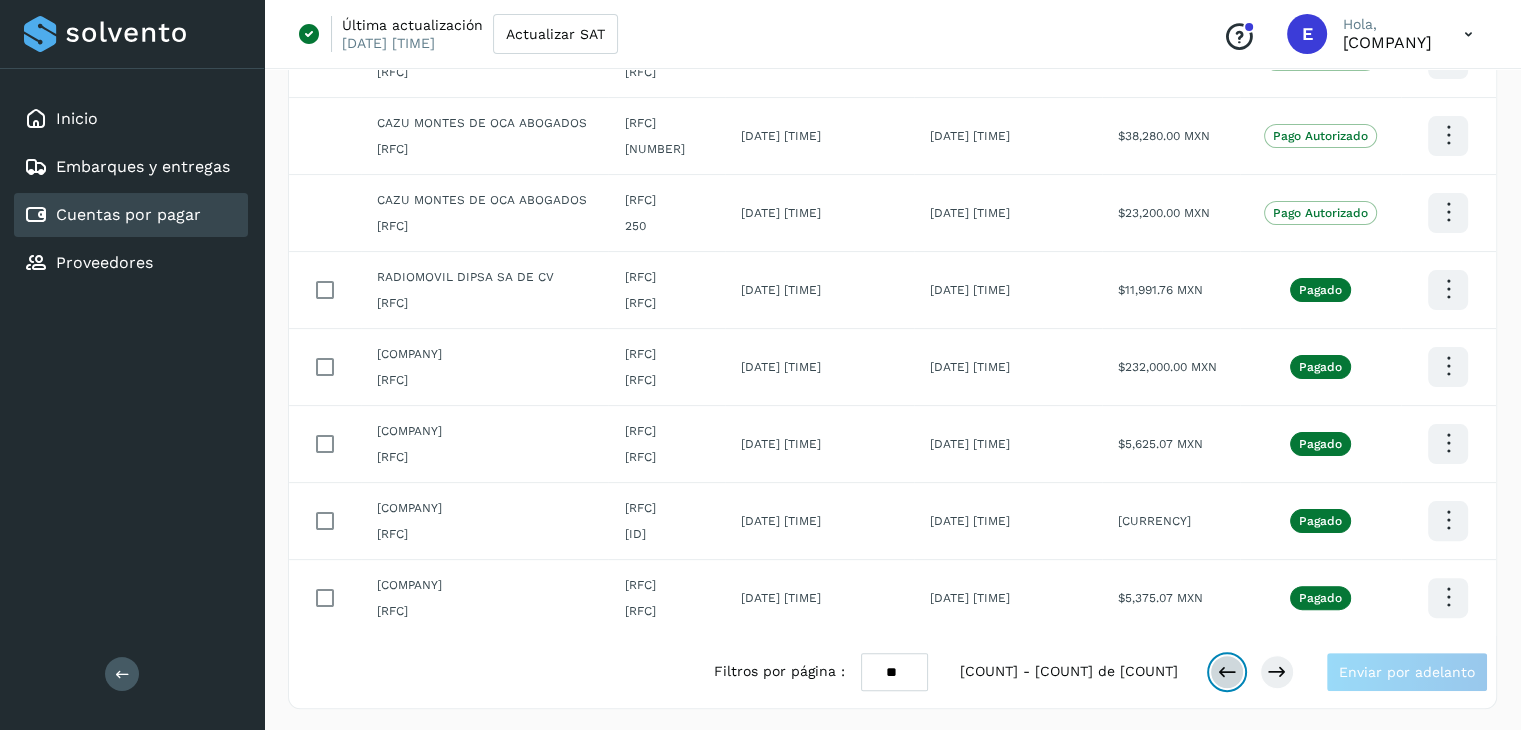click at bounding box center [1227, 672] 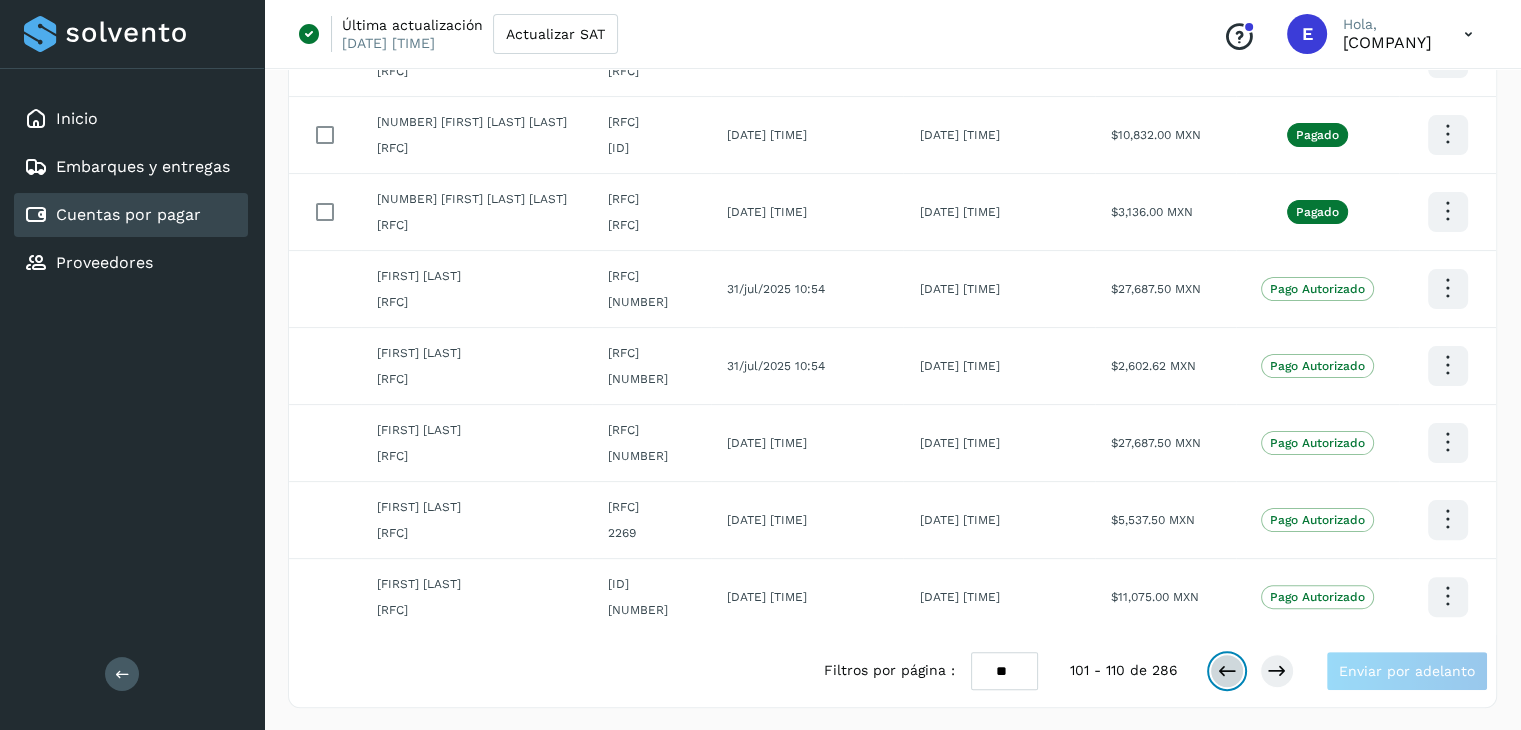 scroll, scrollTop: 411, scrollLeft: 0, axis: vertical 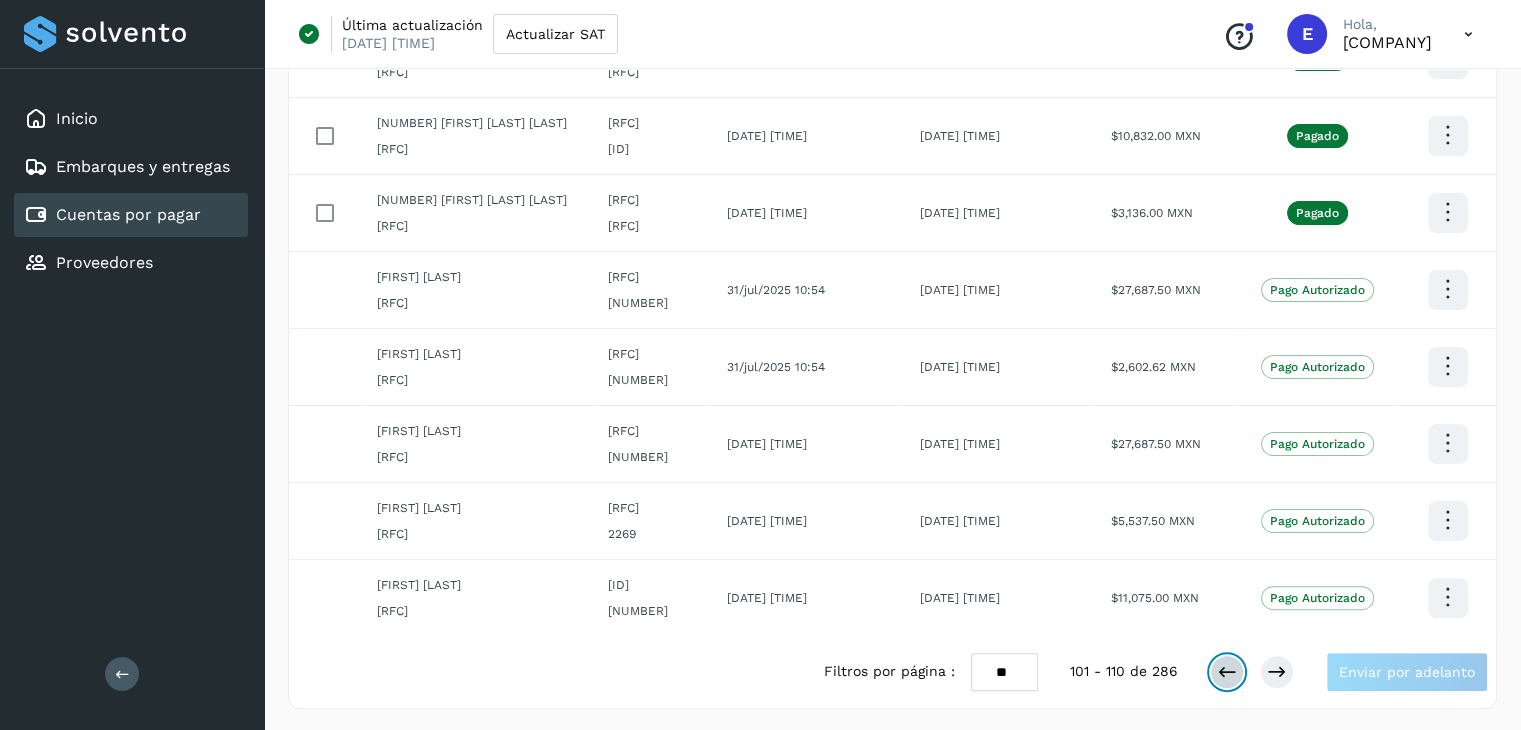 click at bounding box center [1227, 672] 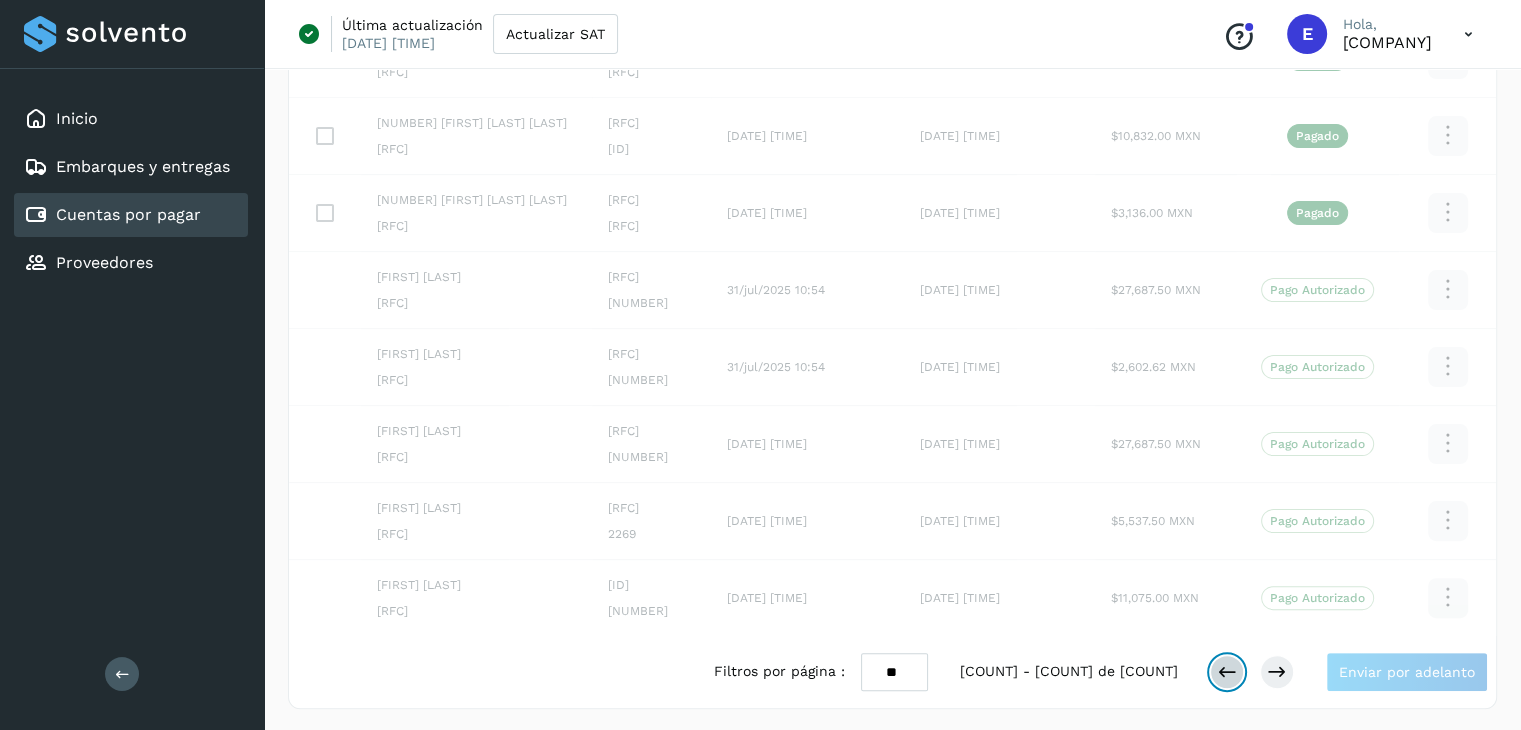 scroll, scrollTop: 411, scrollLeft: 0, axis: vertical 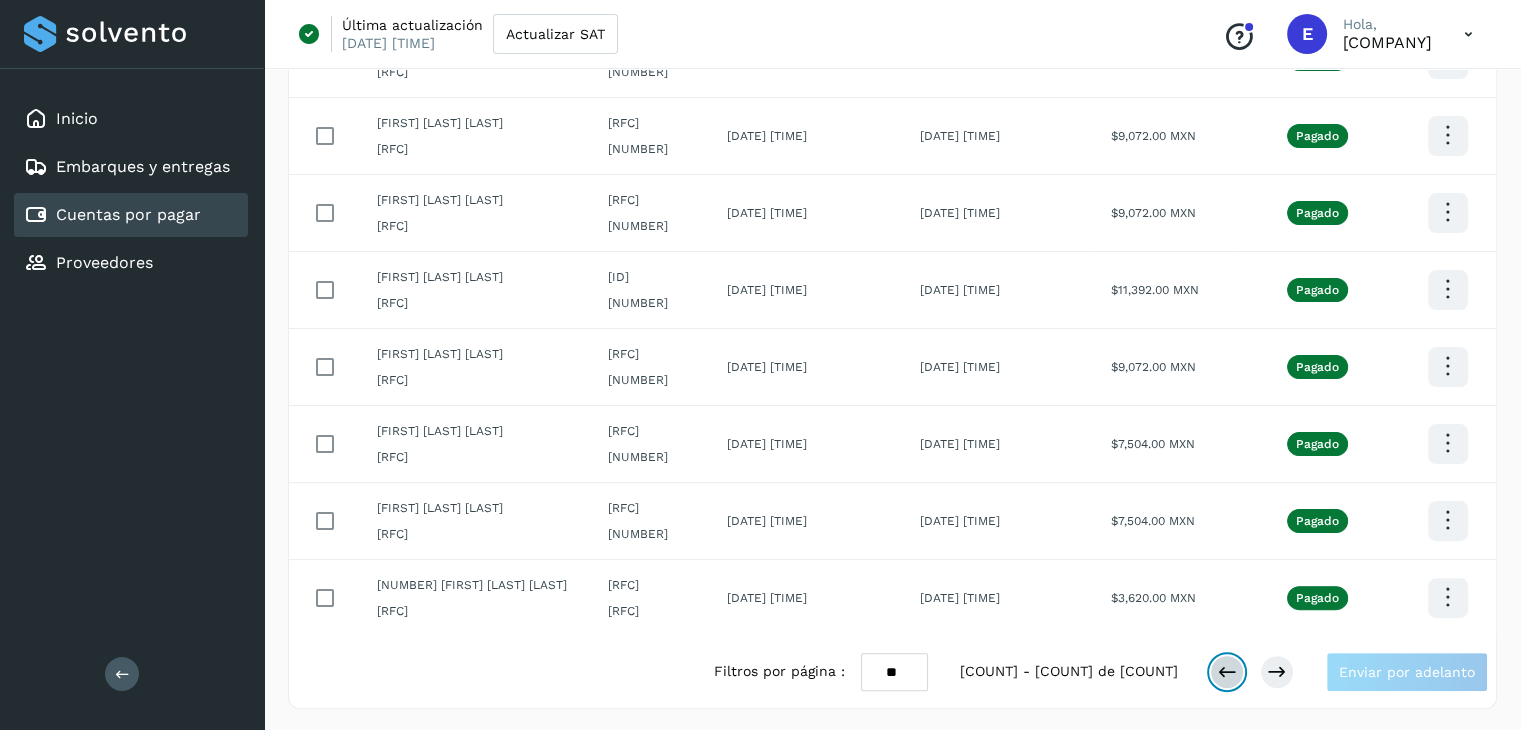 click at bounding box center (1227, 672) 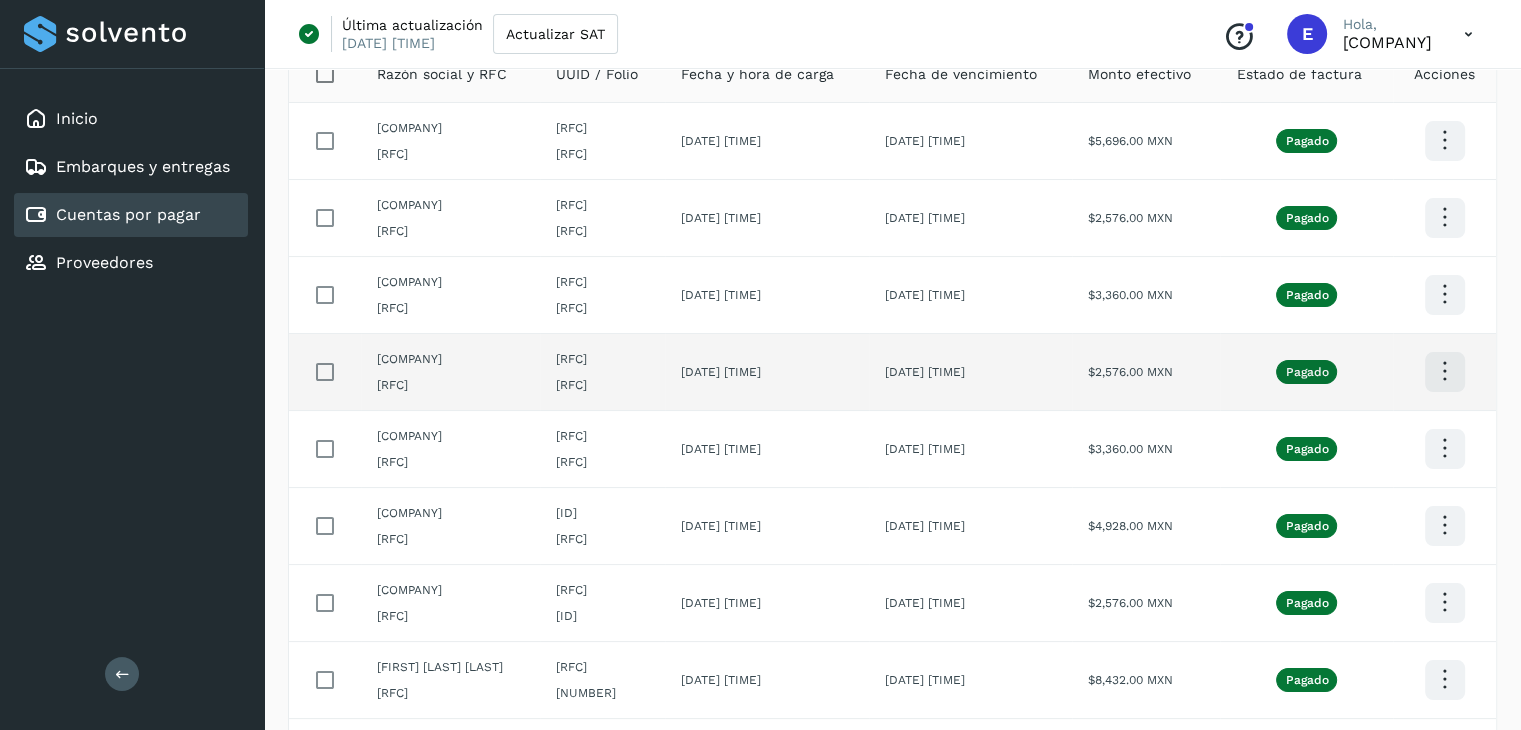 scroll, scrollTop: 411, scrollLeft: 0, axis: vertical 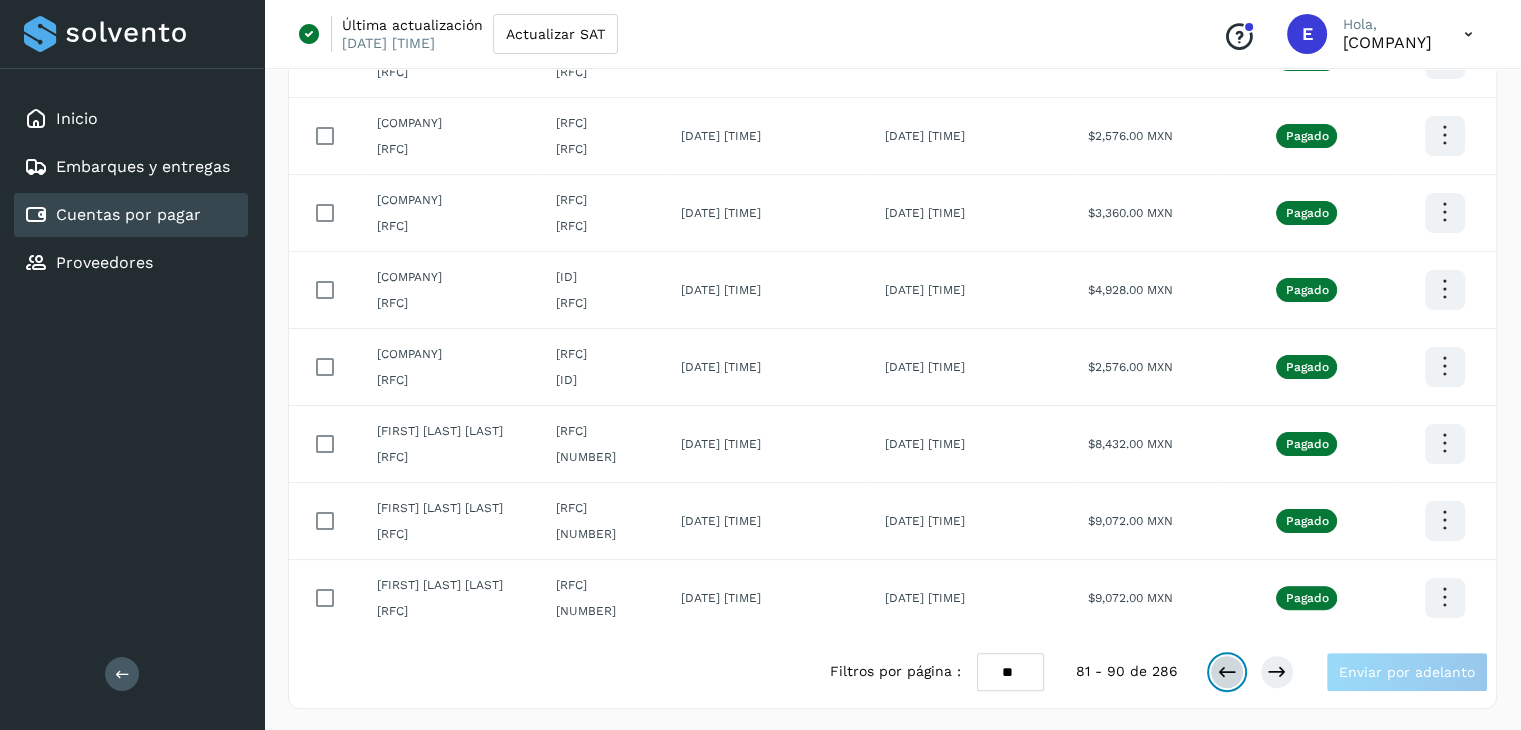 click at bounding box center (1227, 672) 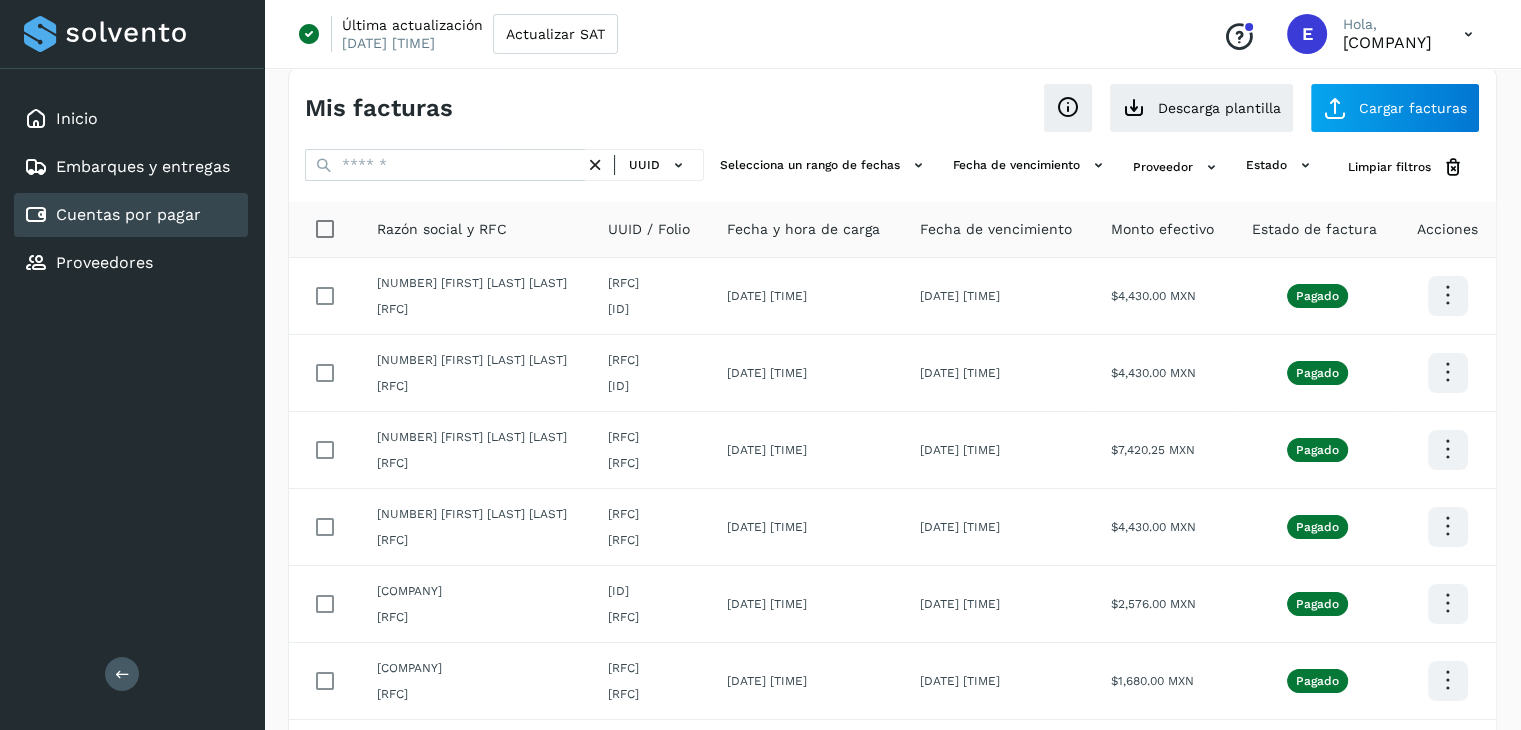 scroll, scrollTop: 0, scrollLeft: 0, axis: both 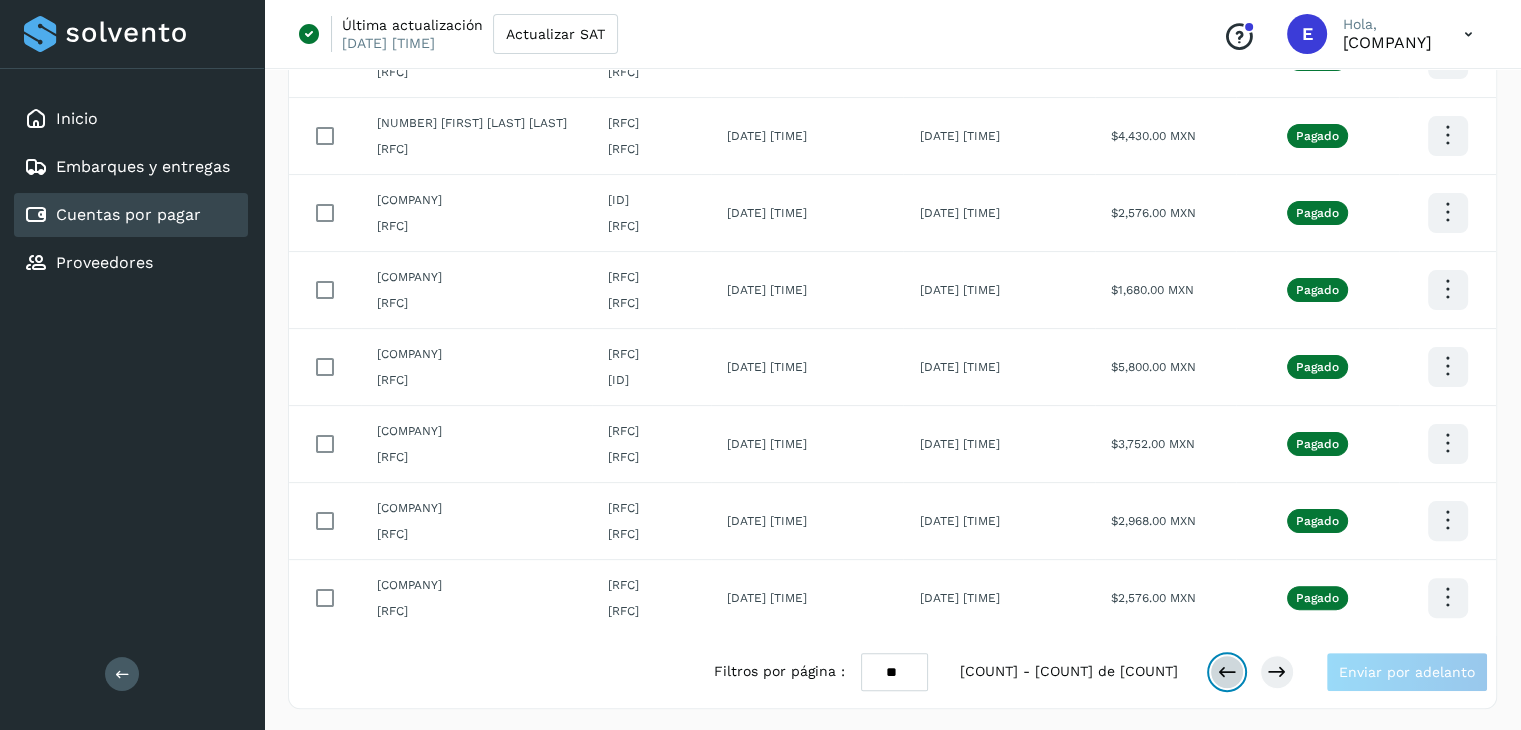 click at bounding box center [1227, 672] 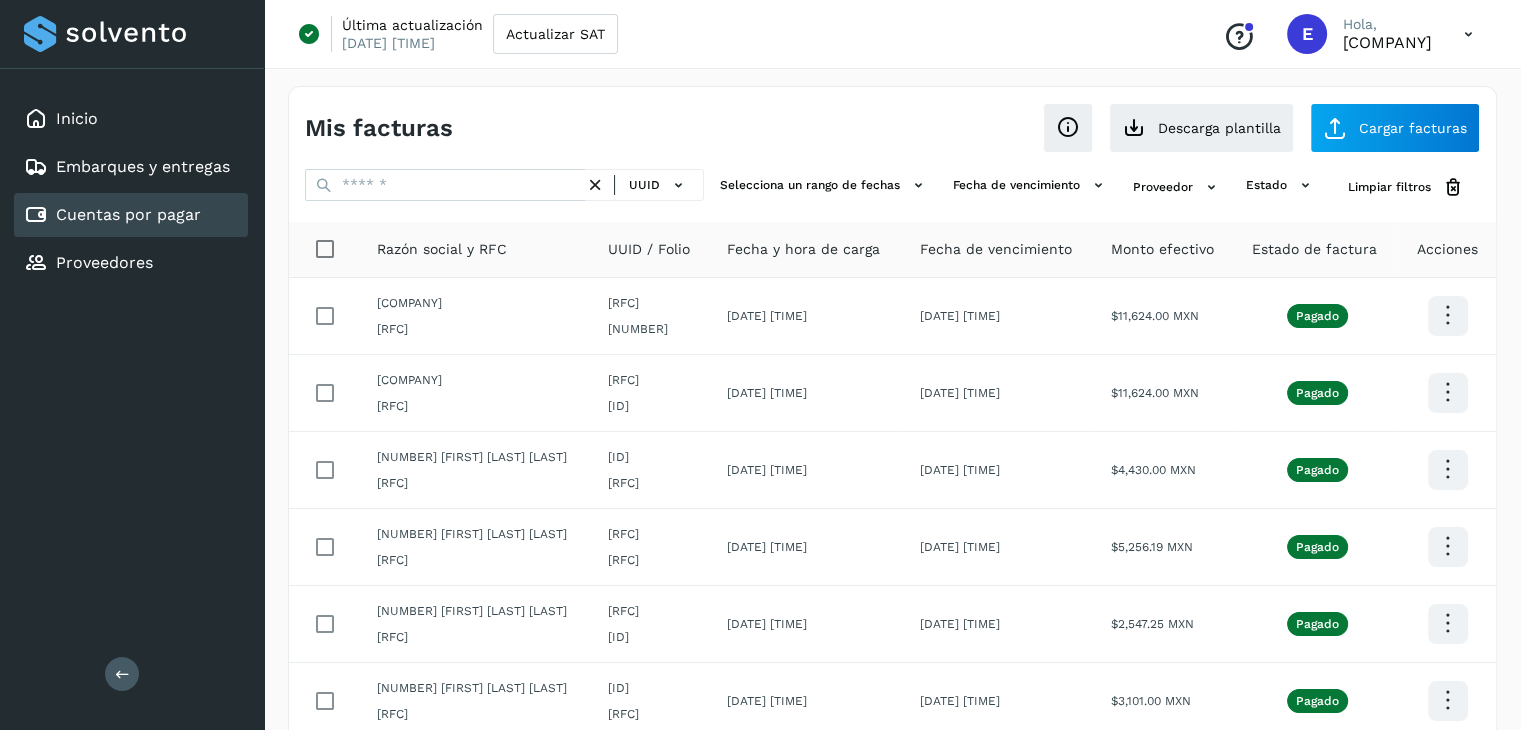 scroll, scrollTop: 411, scrollLeft: 0, axis: vertical 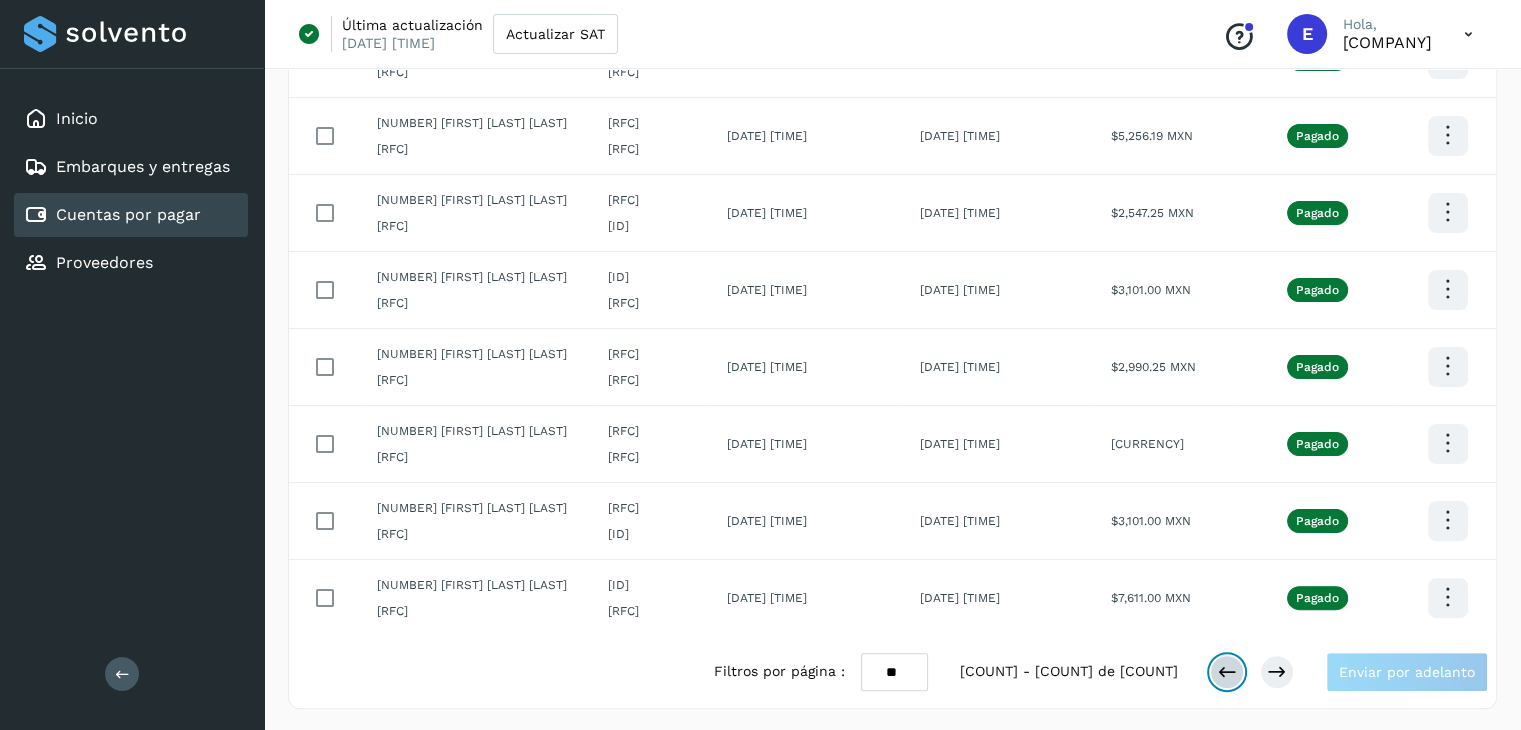 click at bounding box center (1227, 672) 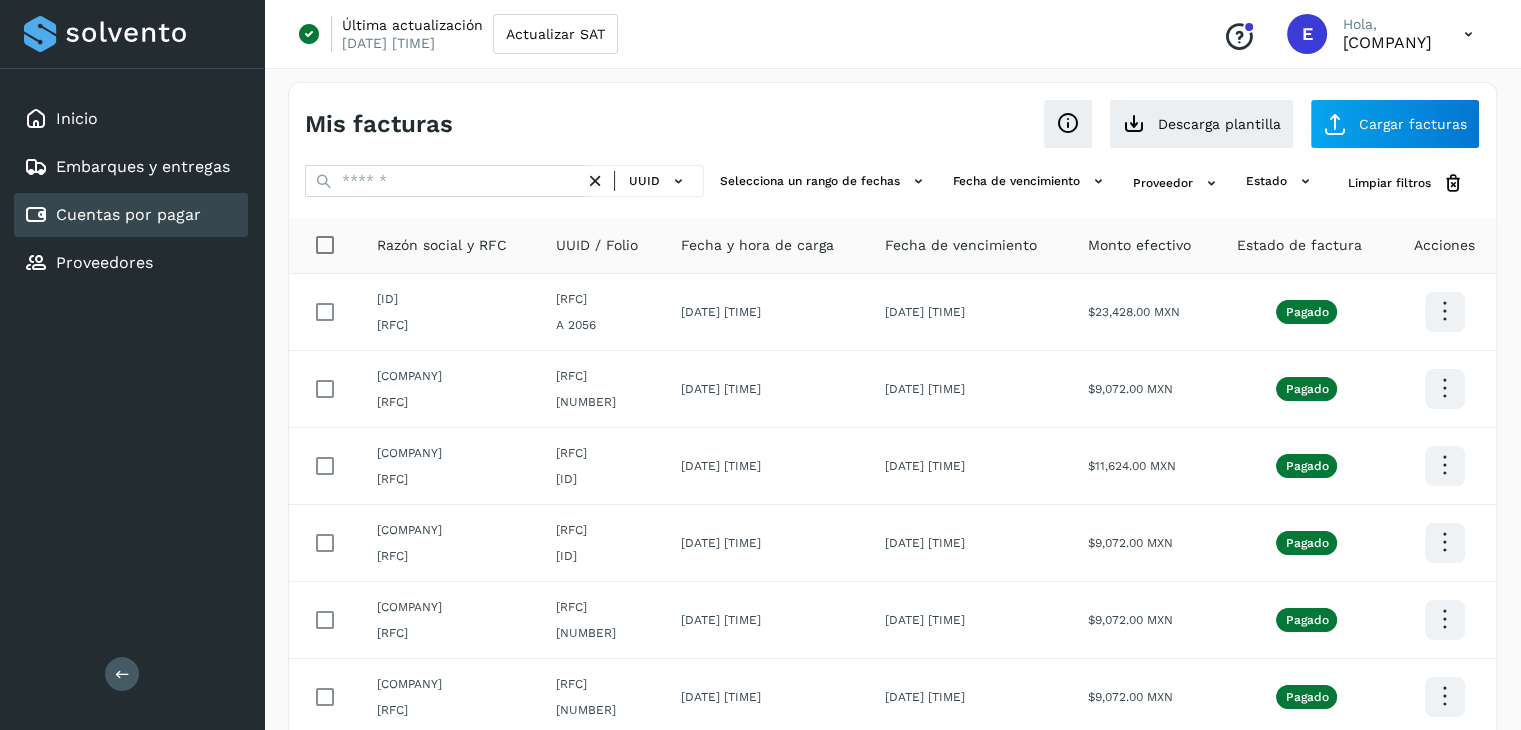 scroll, scrollTop: 0, scrollLeft: 0, axis: both 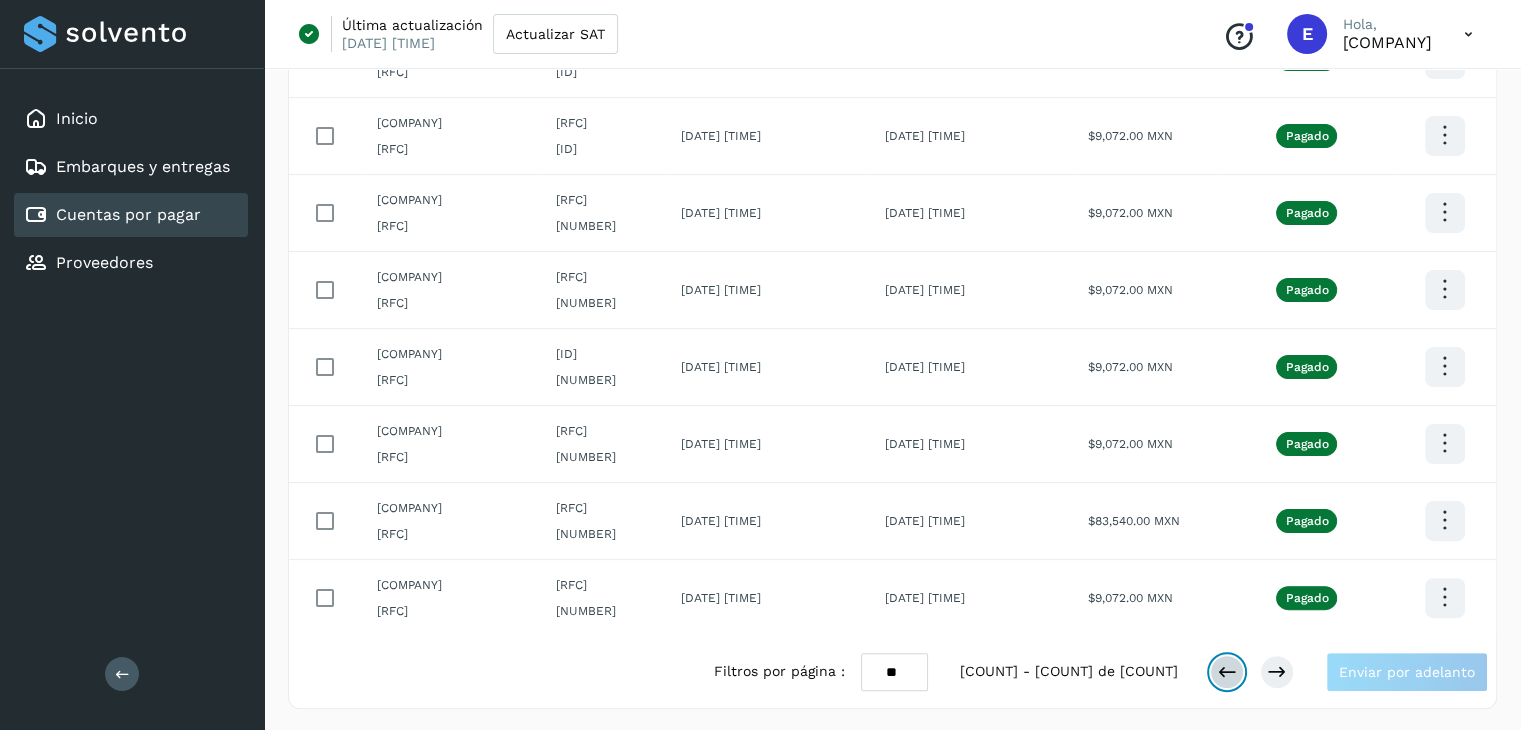 click at bounding box center [1227, 672] 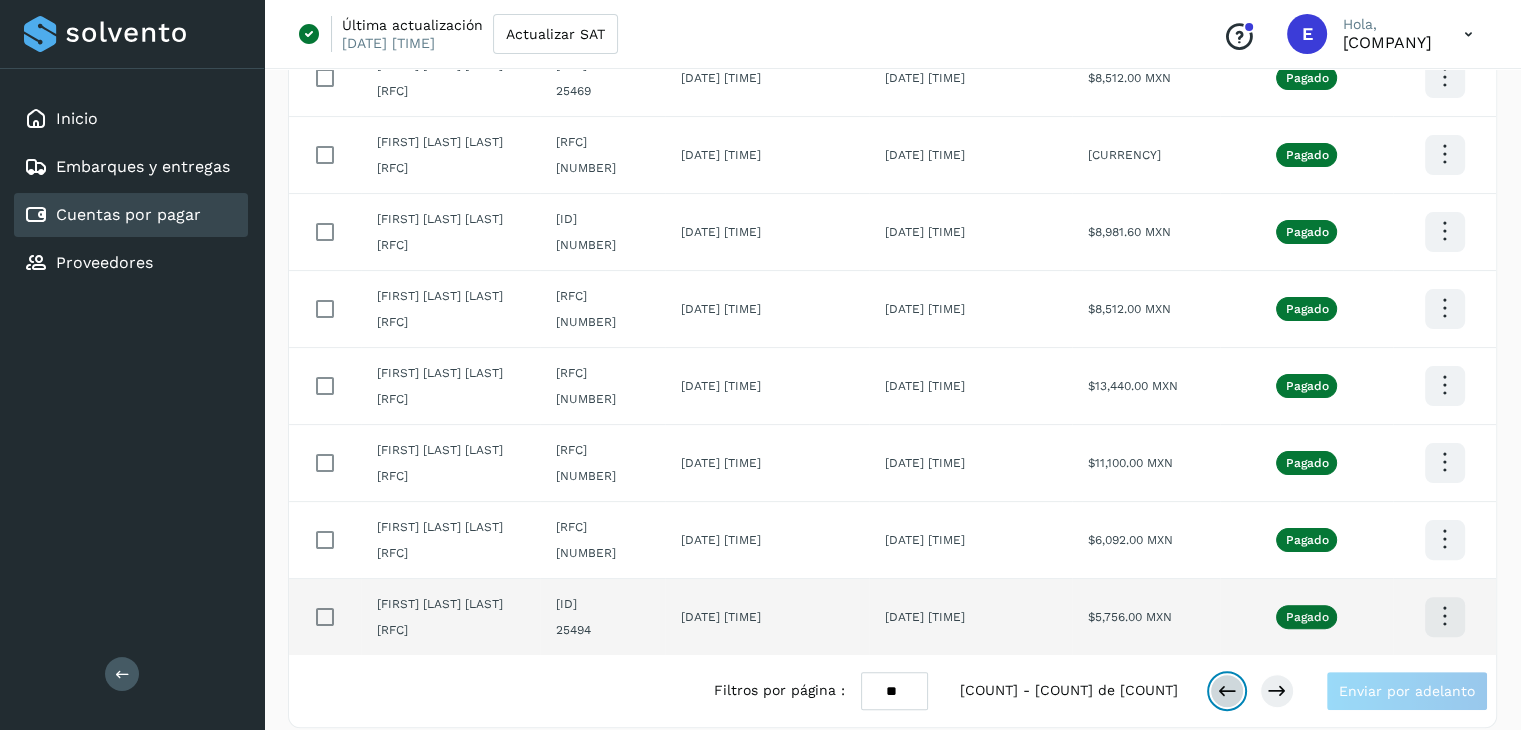 scroll, scrollTop: 411, scrollLeft: 0, axis: vertical 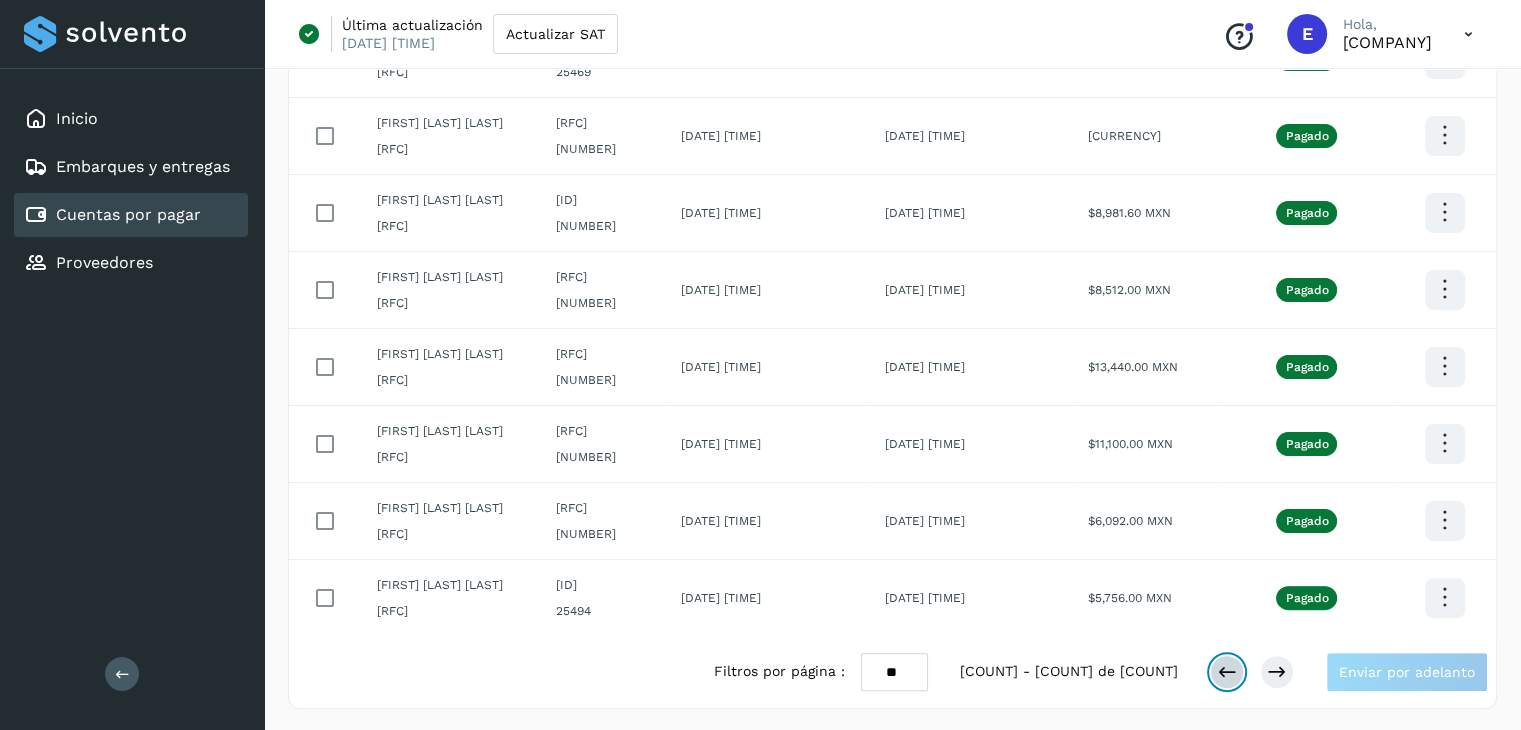 click at bounding box center [1227, 672] 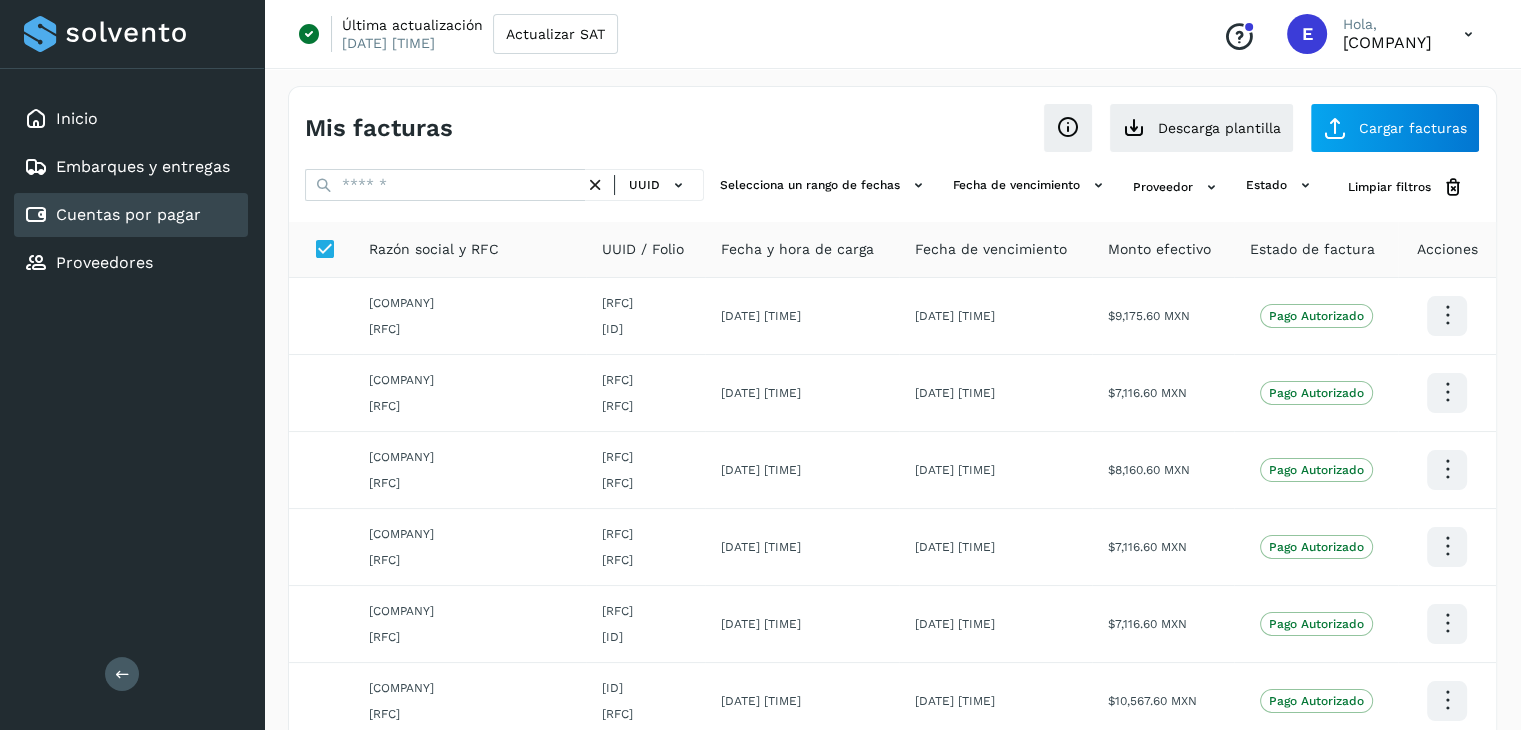 scroll, scrollTop: 411, scrollLeft: 0, axis: vertical 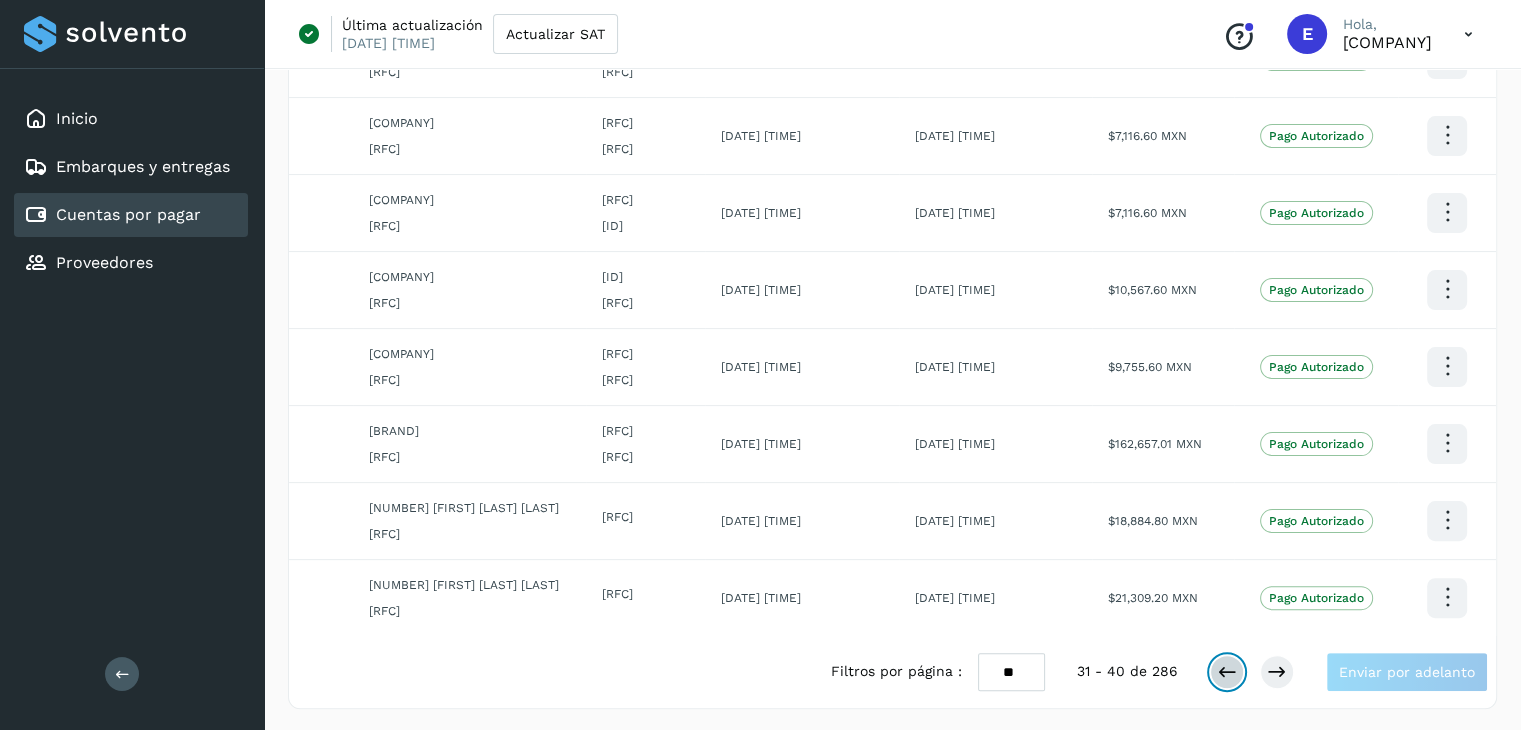 click at bounding box center (1227, 672) 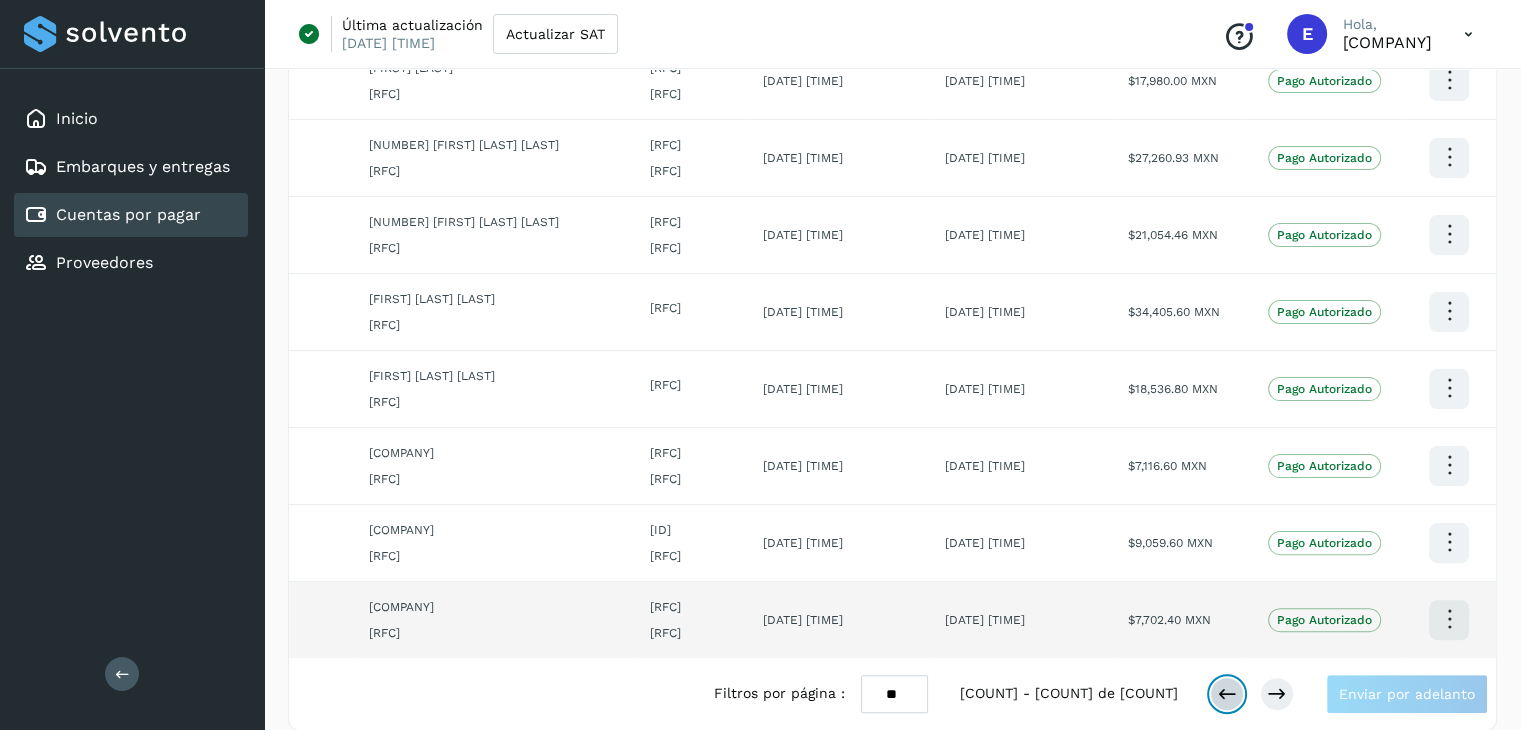 scroll, scrollTop: 429, scrollLeft: 0, axis: vertical 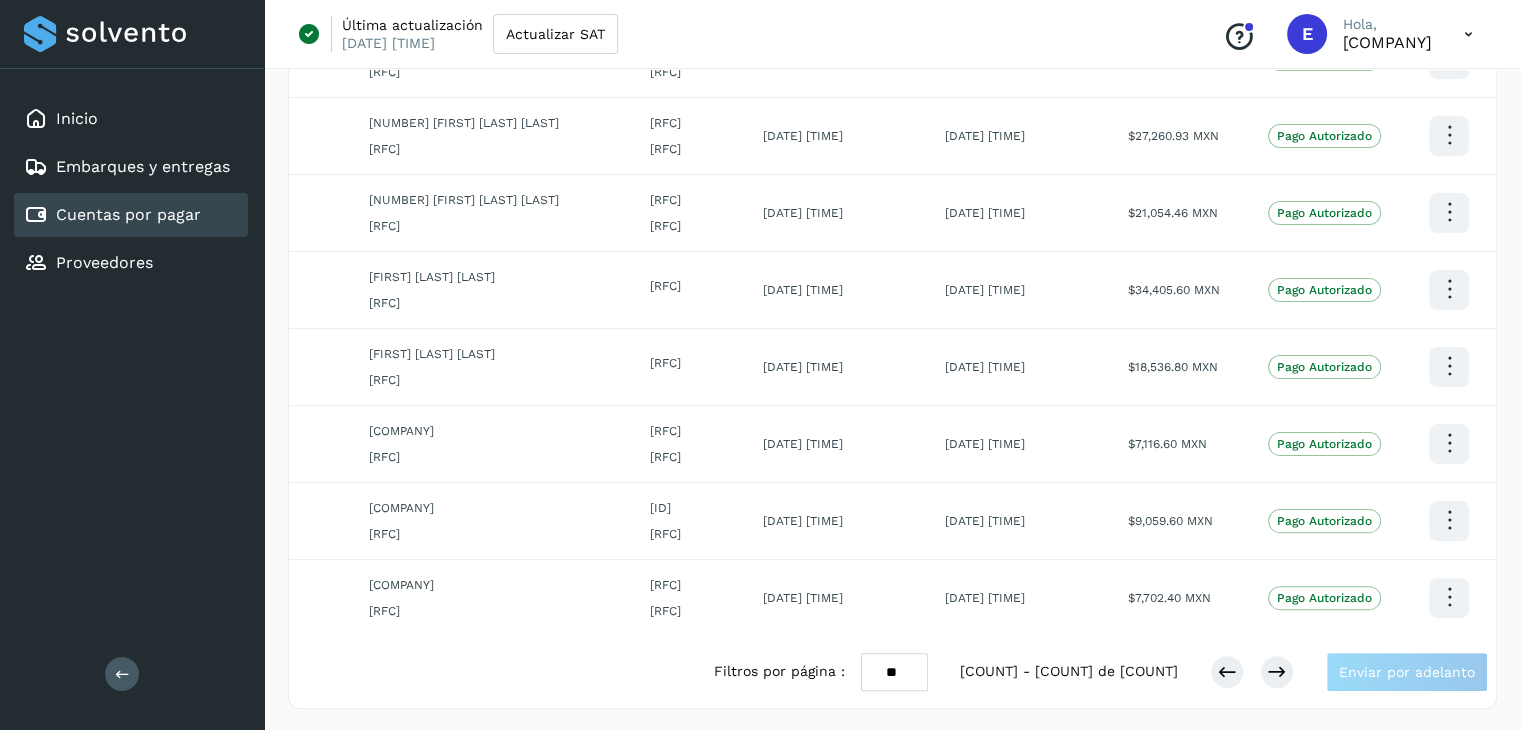 click on "[FILTERS] [COUNT] - [COUNT] de [COUNT] [SEND]" at bounding box center (1101, 672) 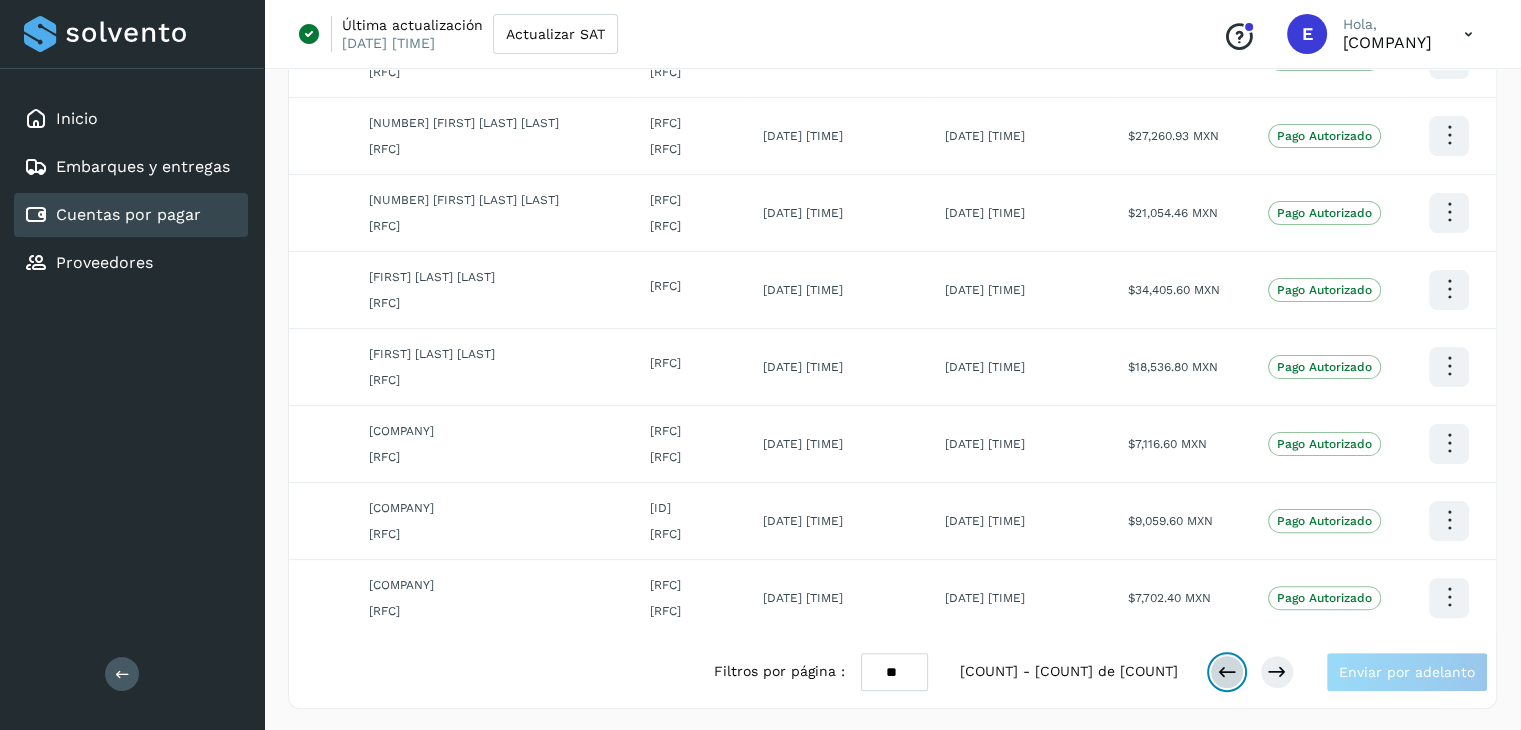 click at bounding box center [1227, 672] 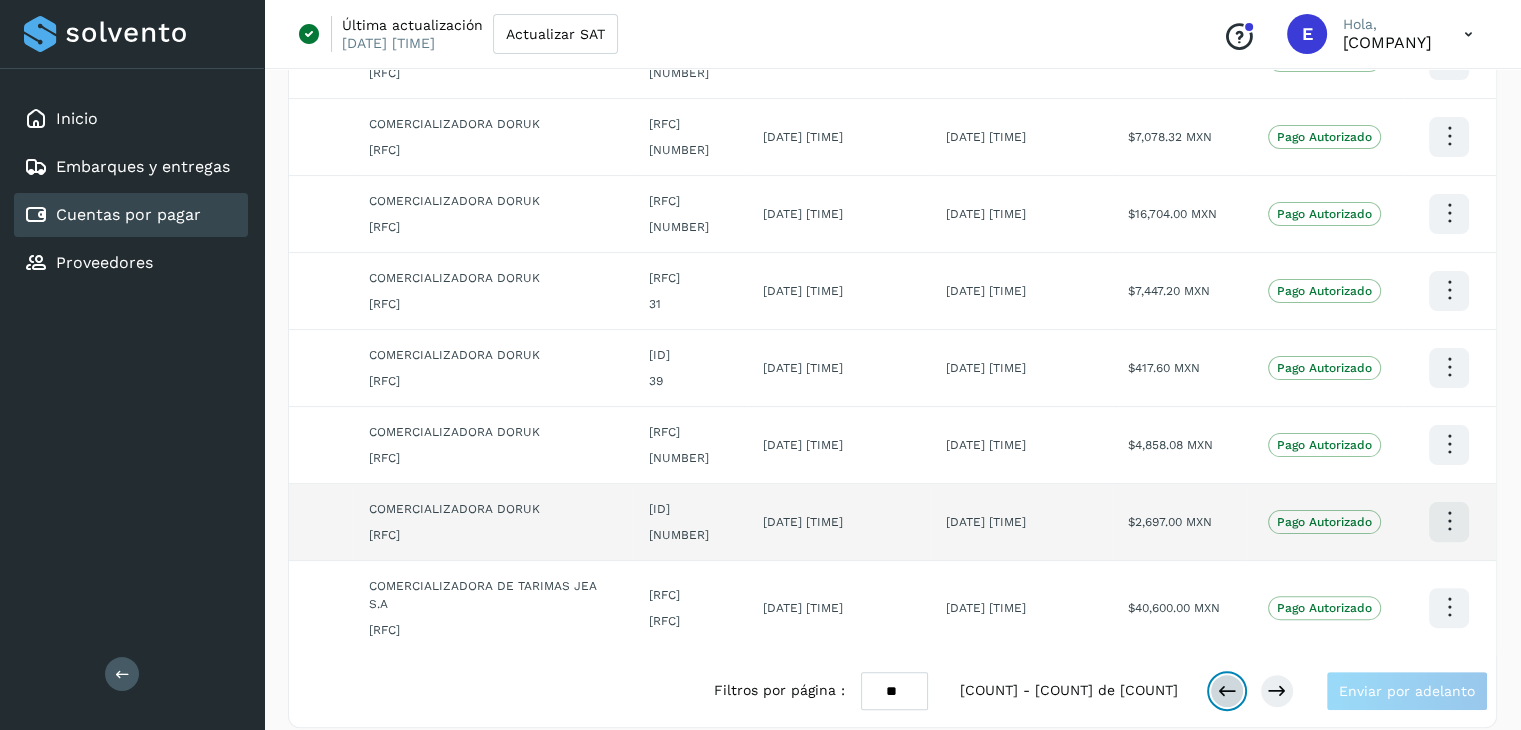 scroll, scrollTop: 429, scrollLeft: 0, axis: vertical 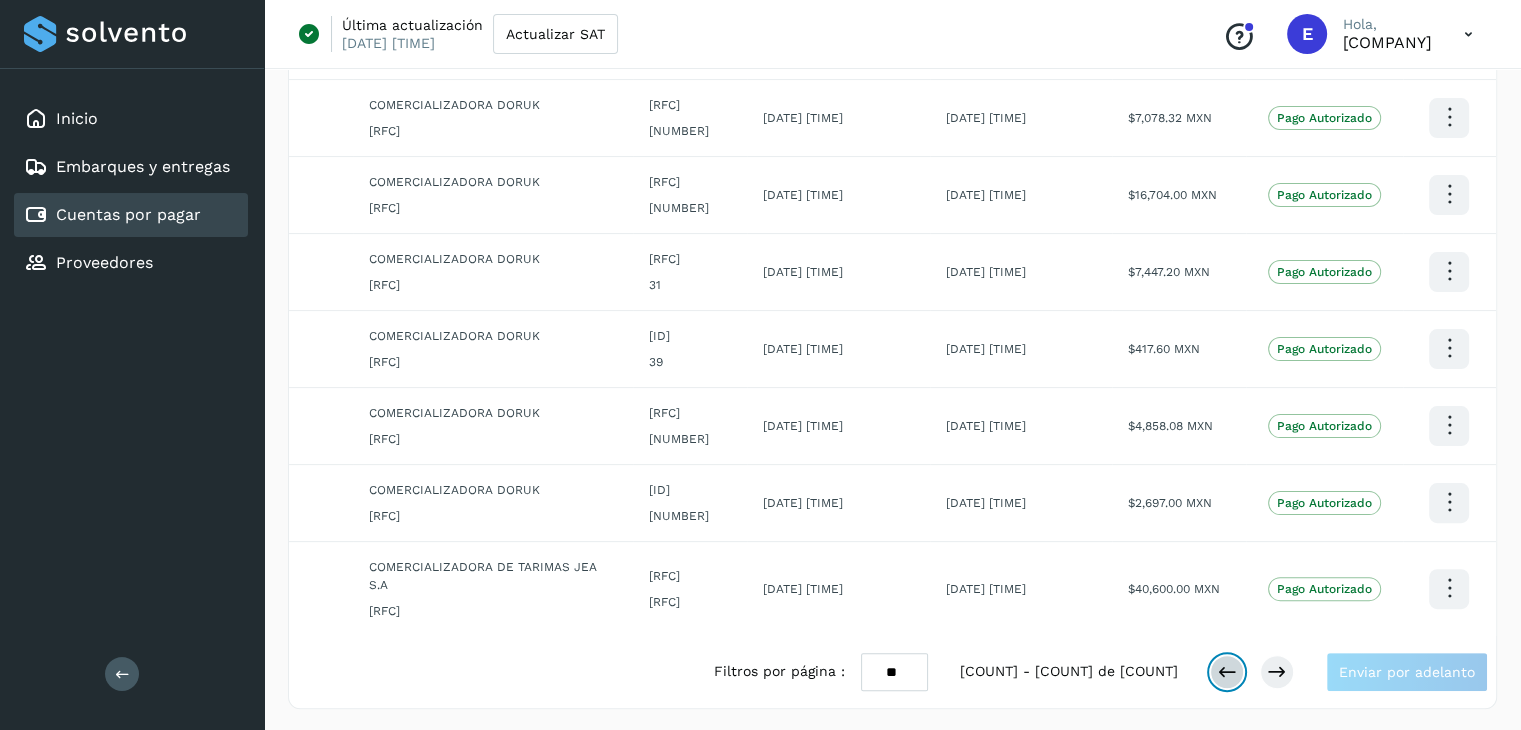 click at bounding box center [1227, 672] 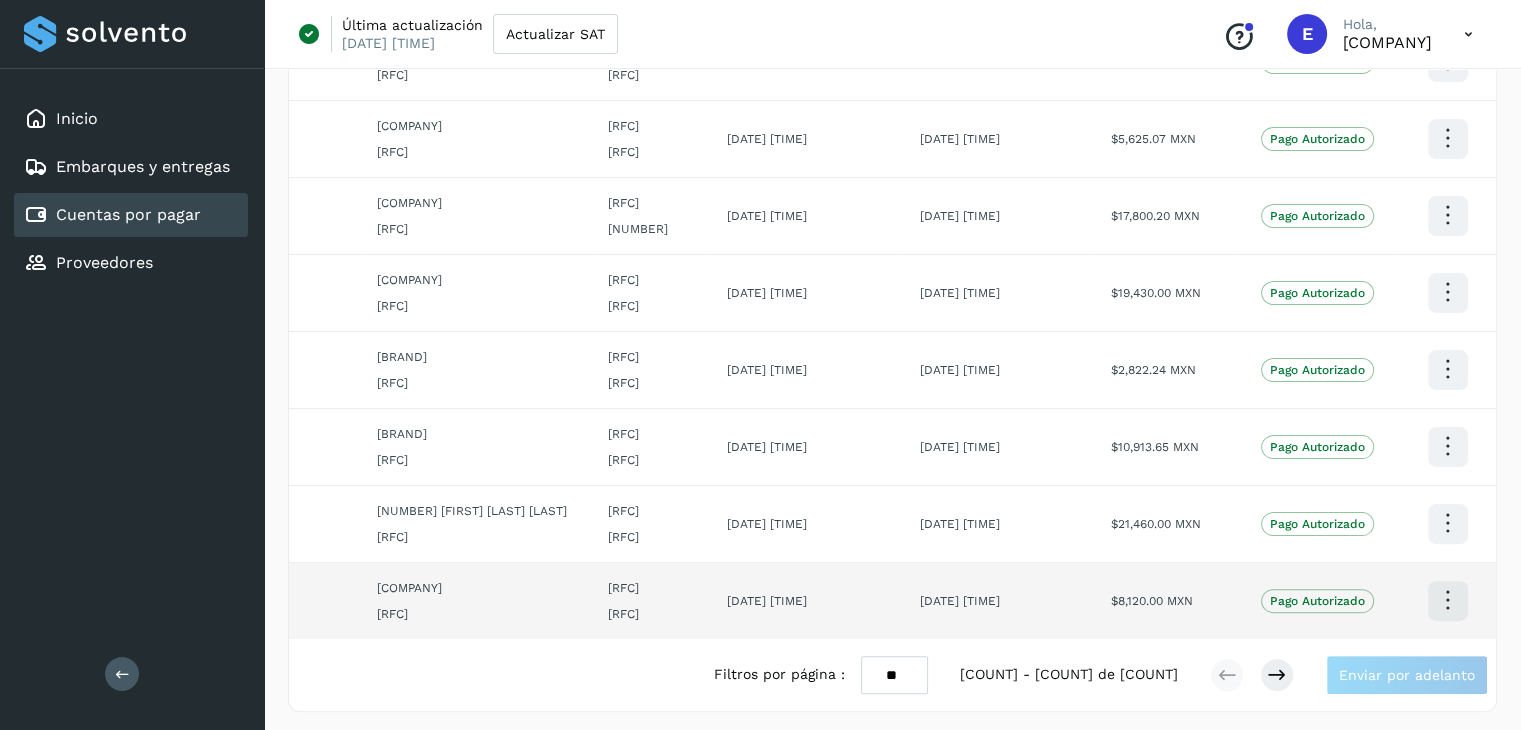 scroll, scrollTop: 429, scrollLeft: 0, axis: vertical 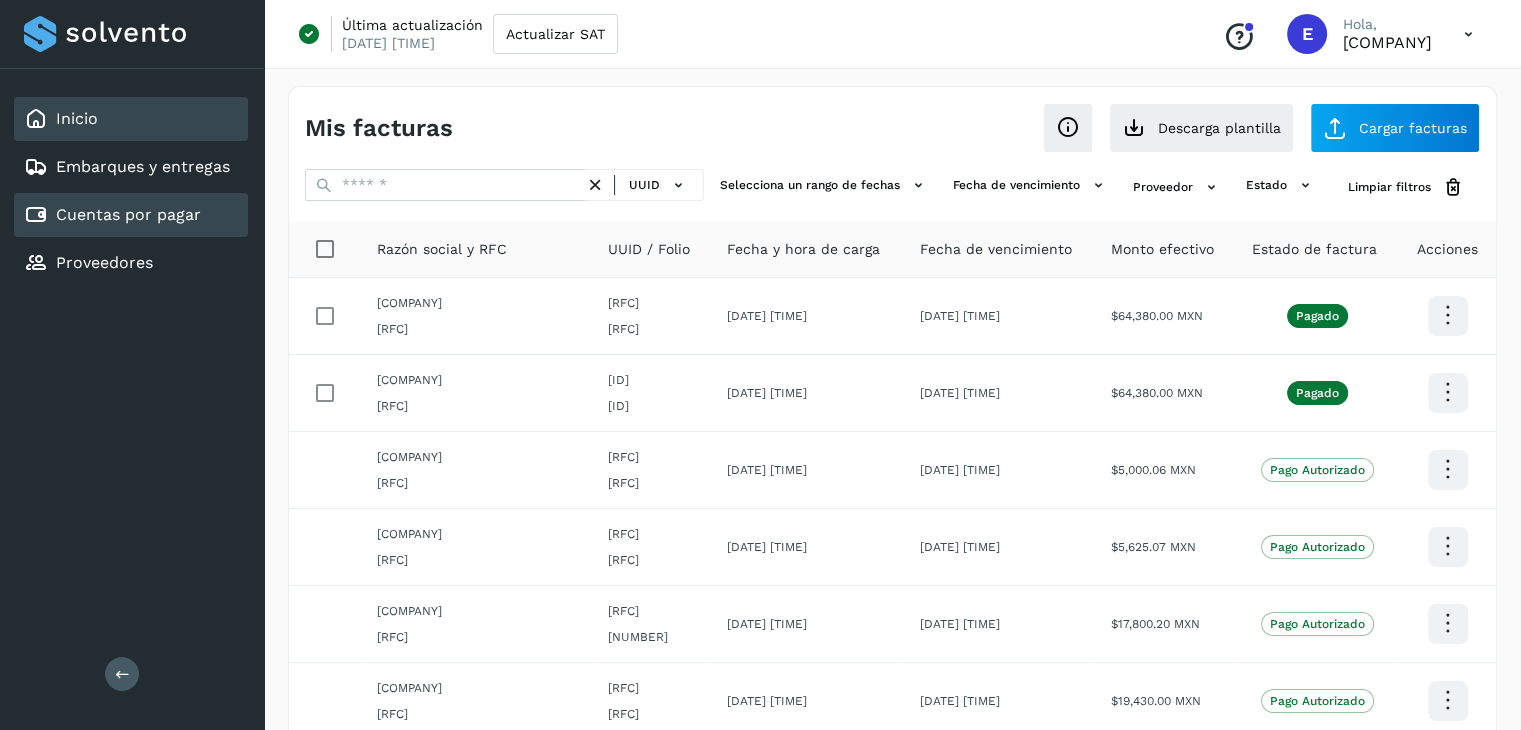 click on "Inicio" at bounding box center [61, 119] 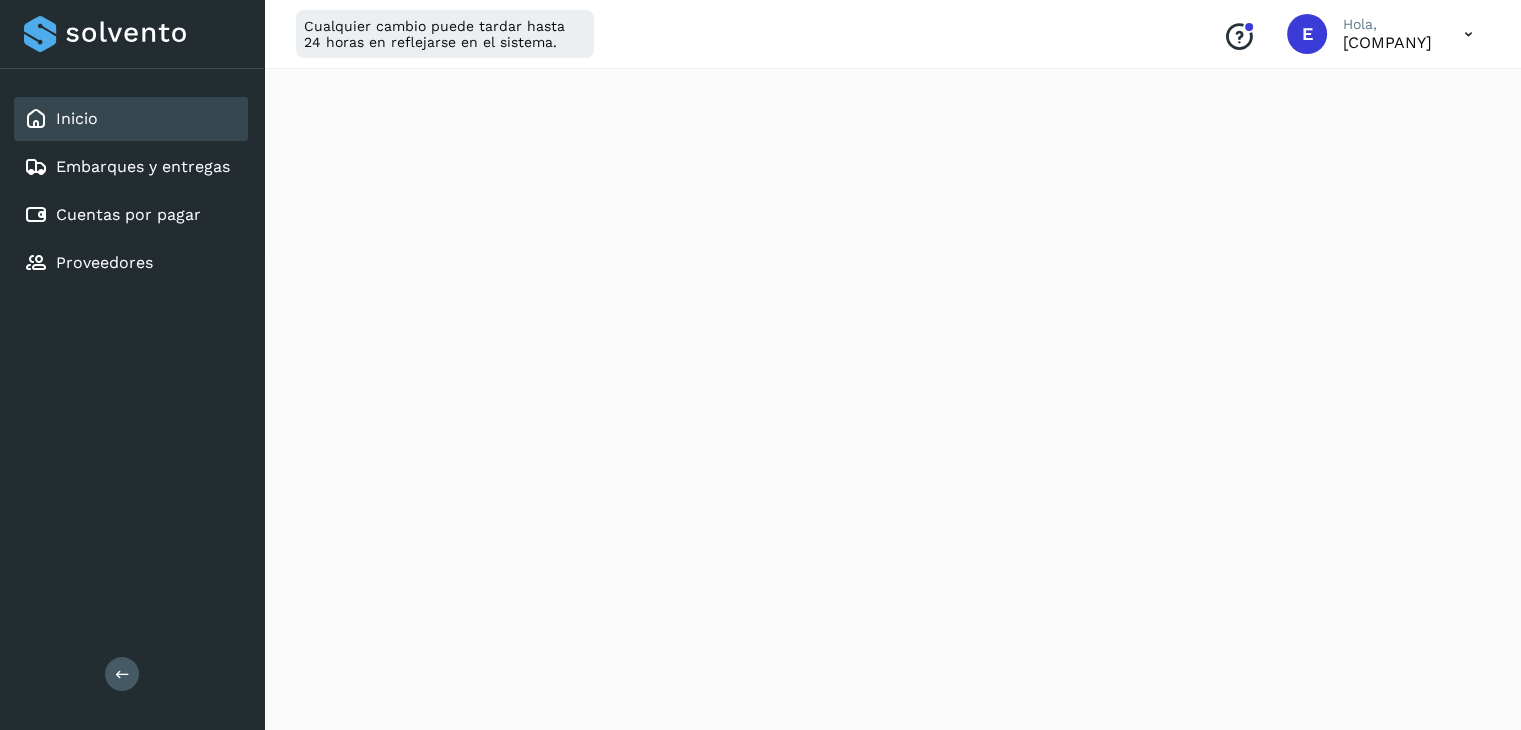 scroll, scrollTop: 0, scrollLeft: 0, axis: both 